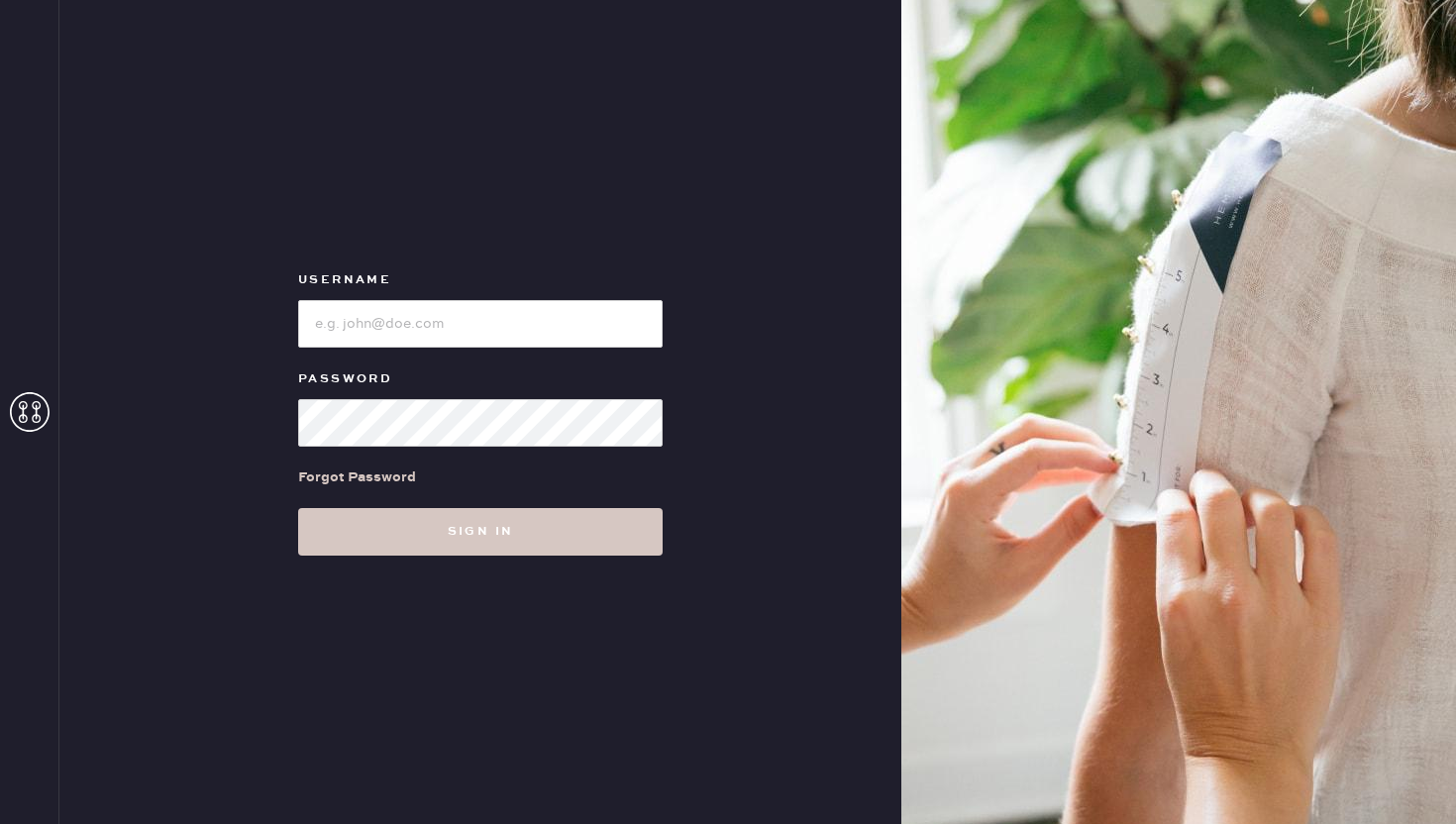 scroll, scrollTop: 0, scrollLeft: 0, axis: both 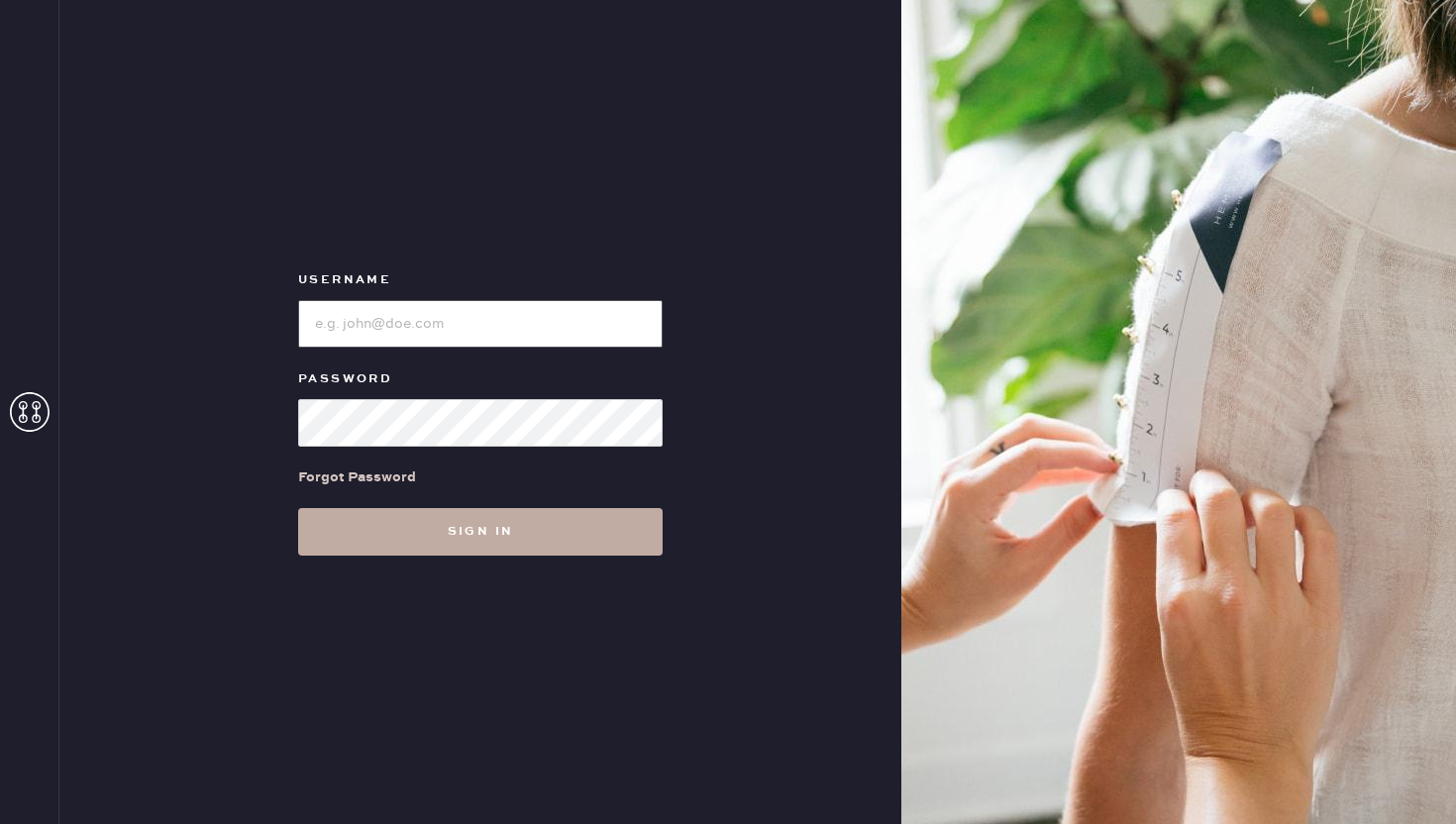 type on "REFORMATION[CITY]" 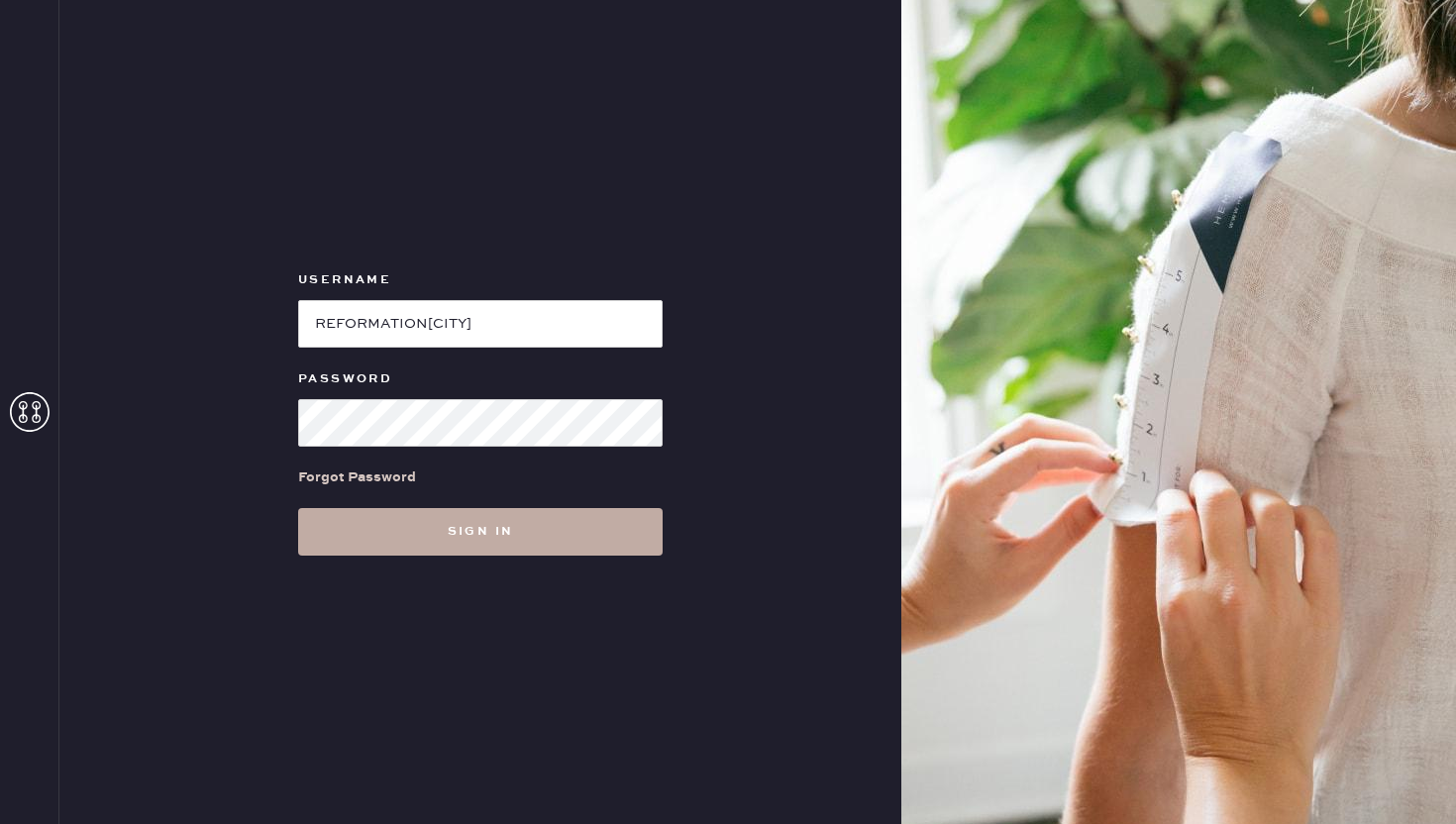 click on "Sign in" at bounding box center (480, 532) 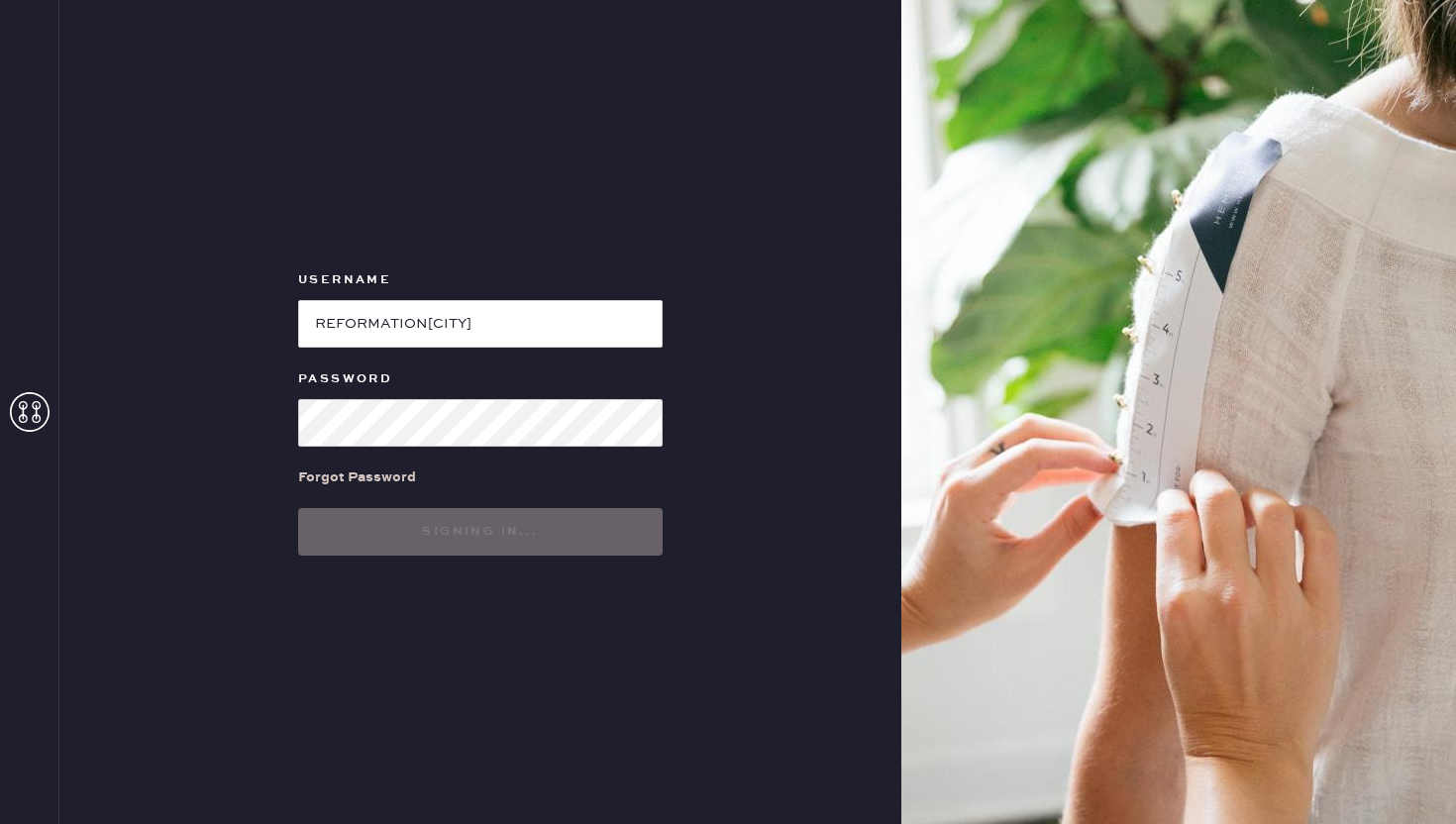 scroll, scrollTop: 0, scrollLeft: 0, axis: both 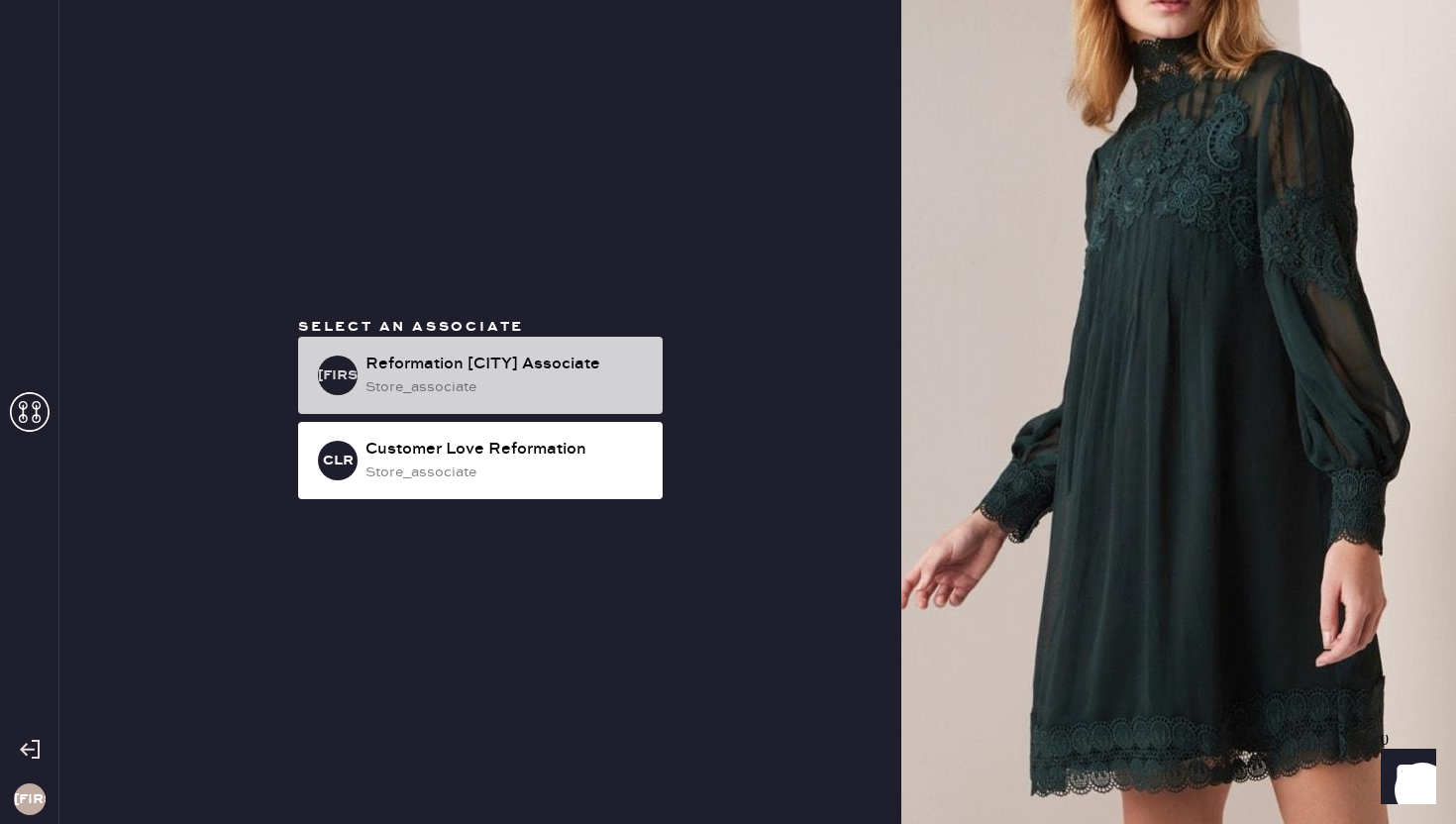 click on "store_associate" at bounding box center [506, 387] 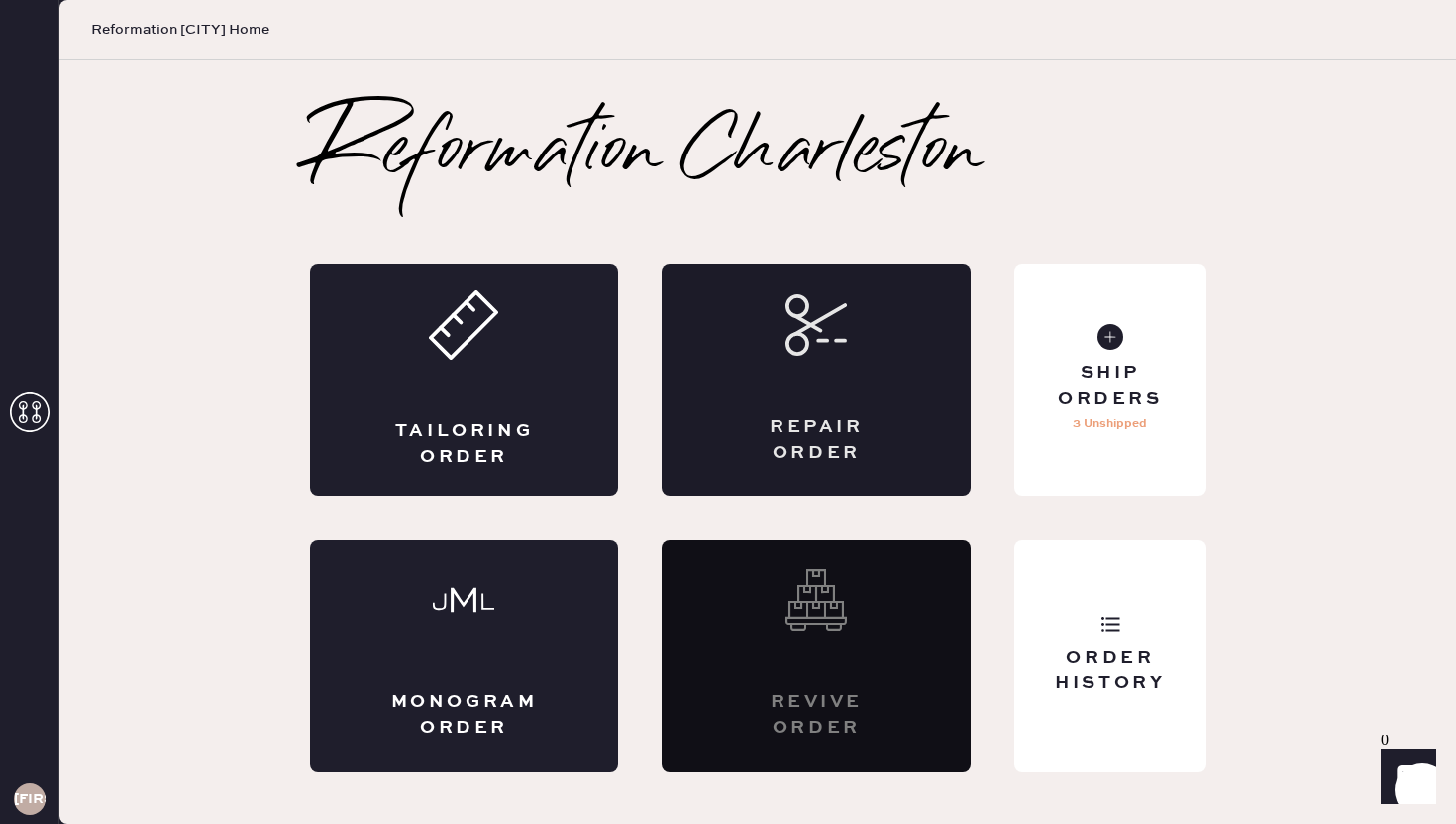 click on "Repair Order" at bounding box center (816, 380) 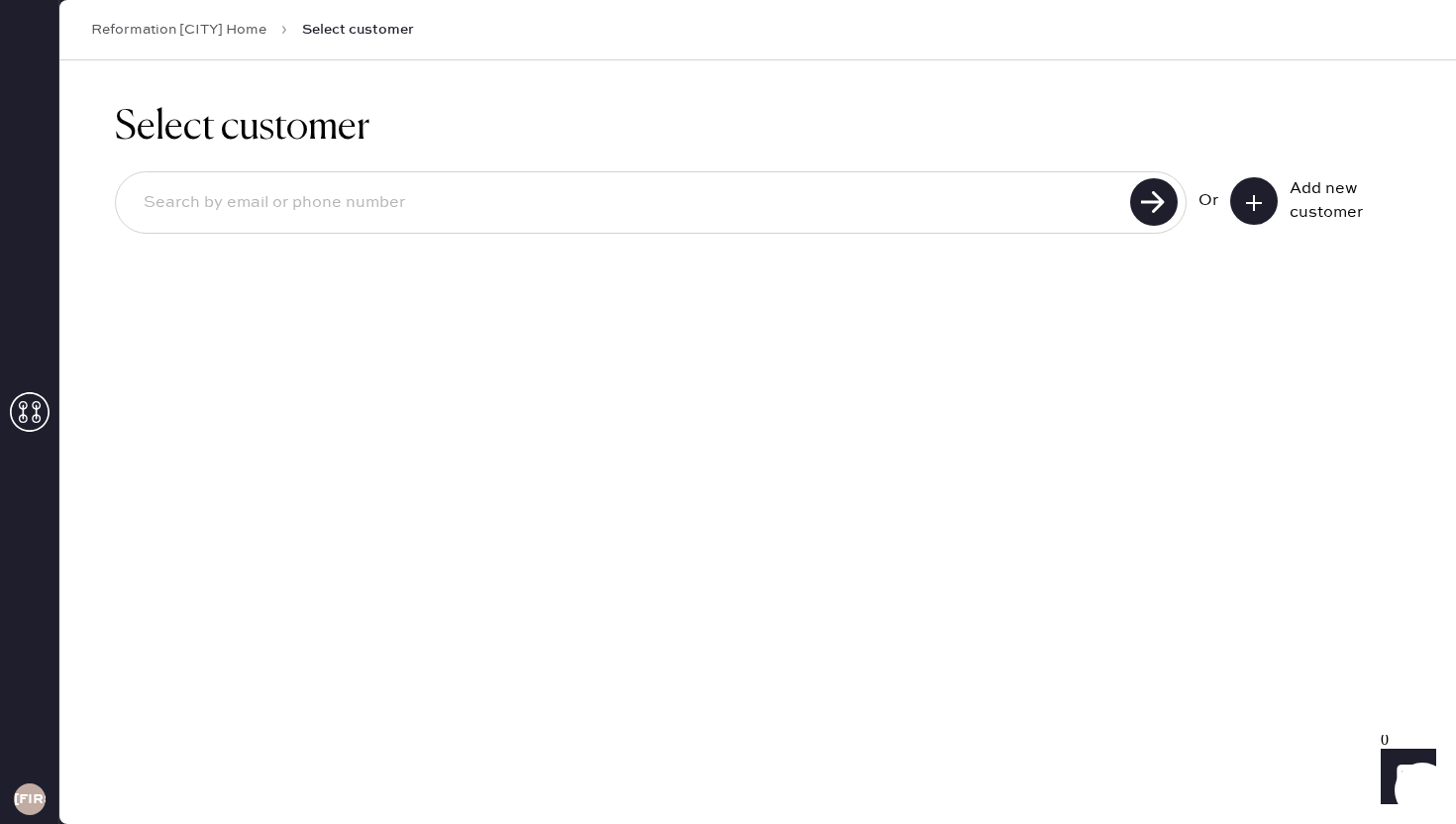 click 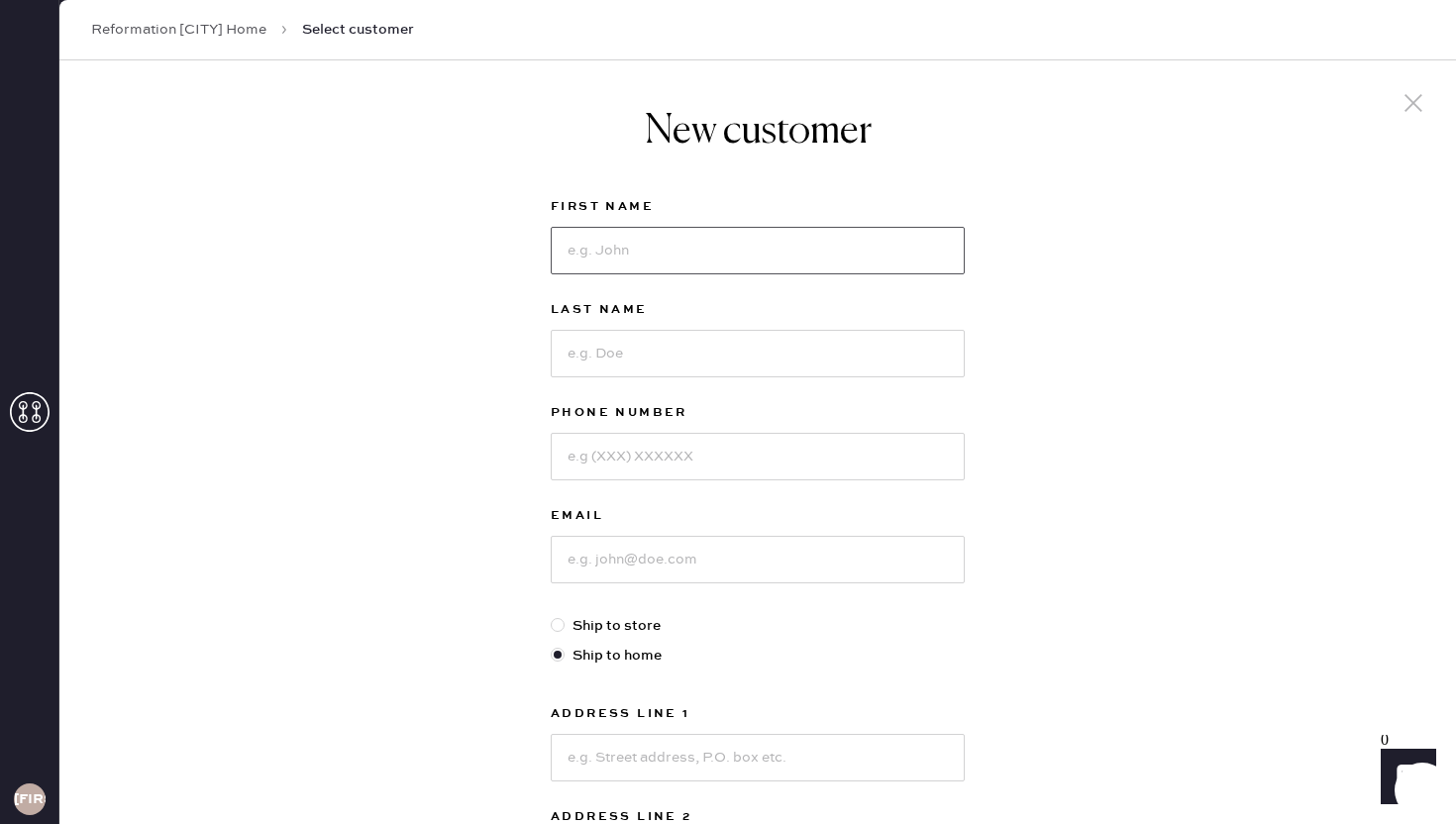 click at bounding box center (758, 251) 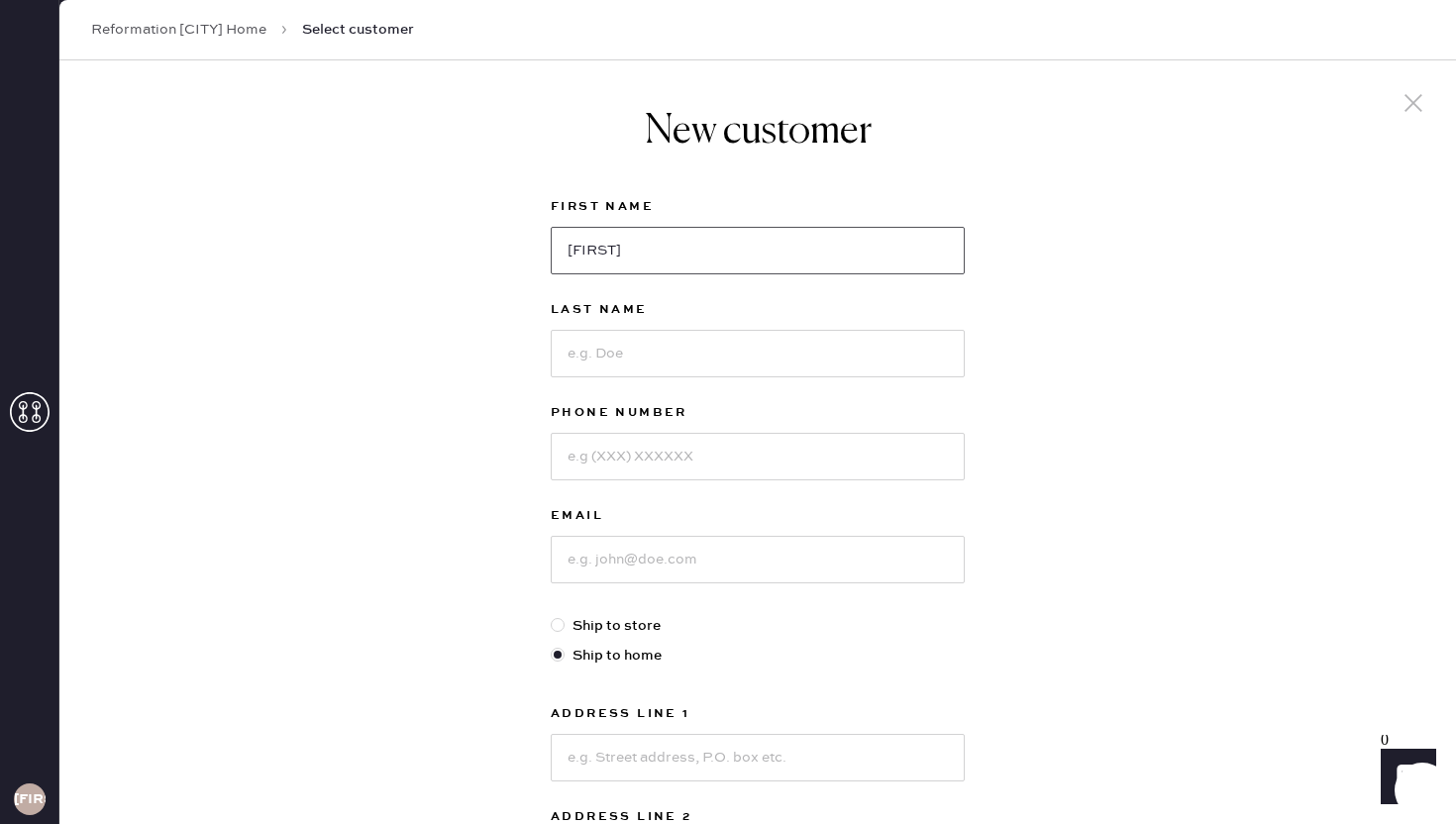 type on "[FIRST]" 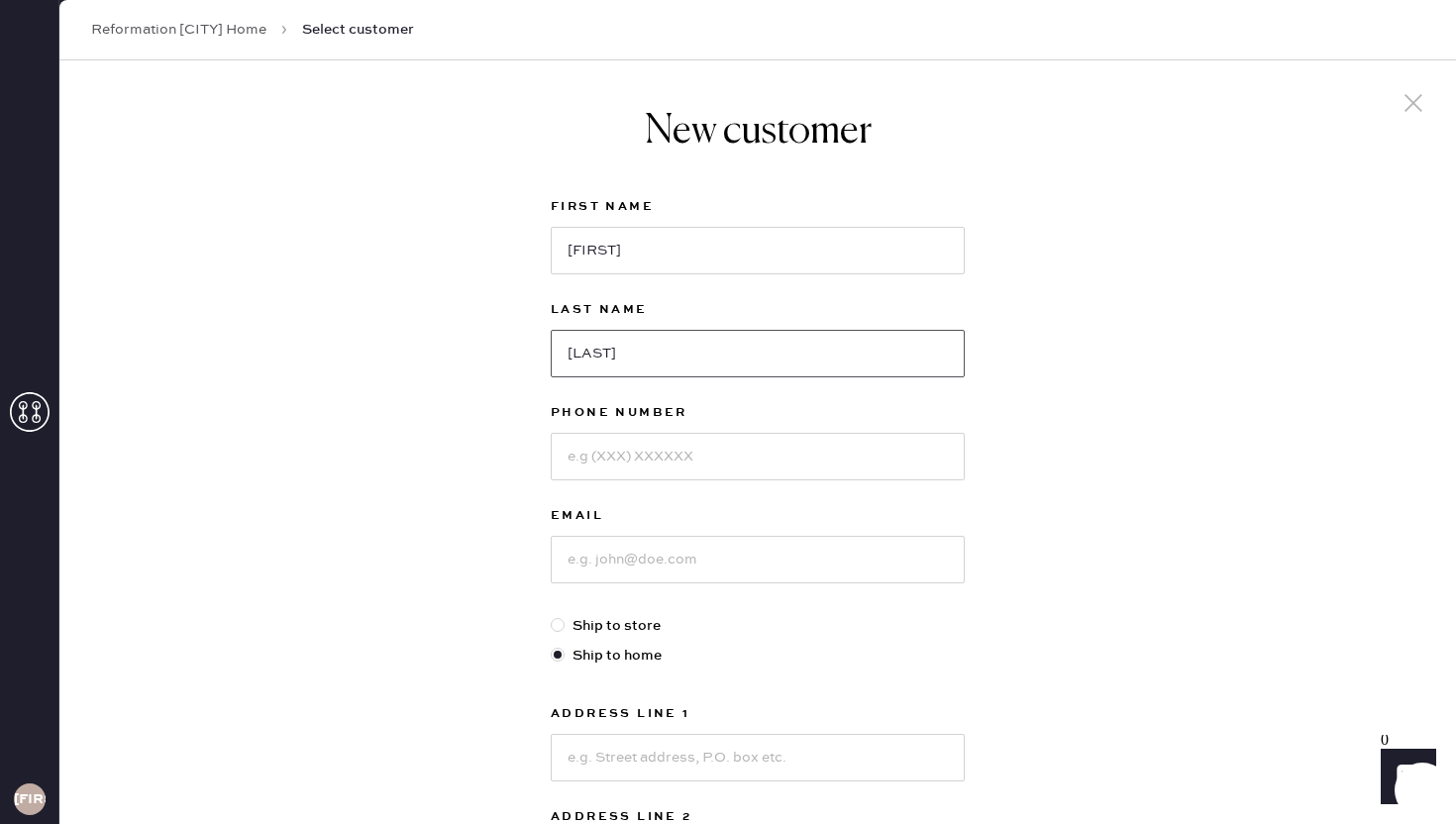 type on "[LAST]" 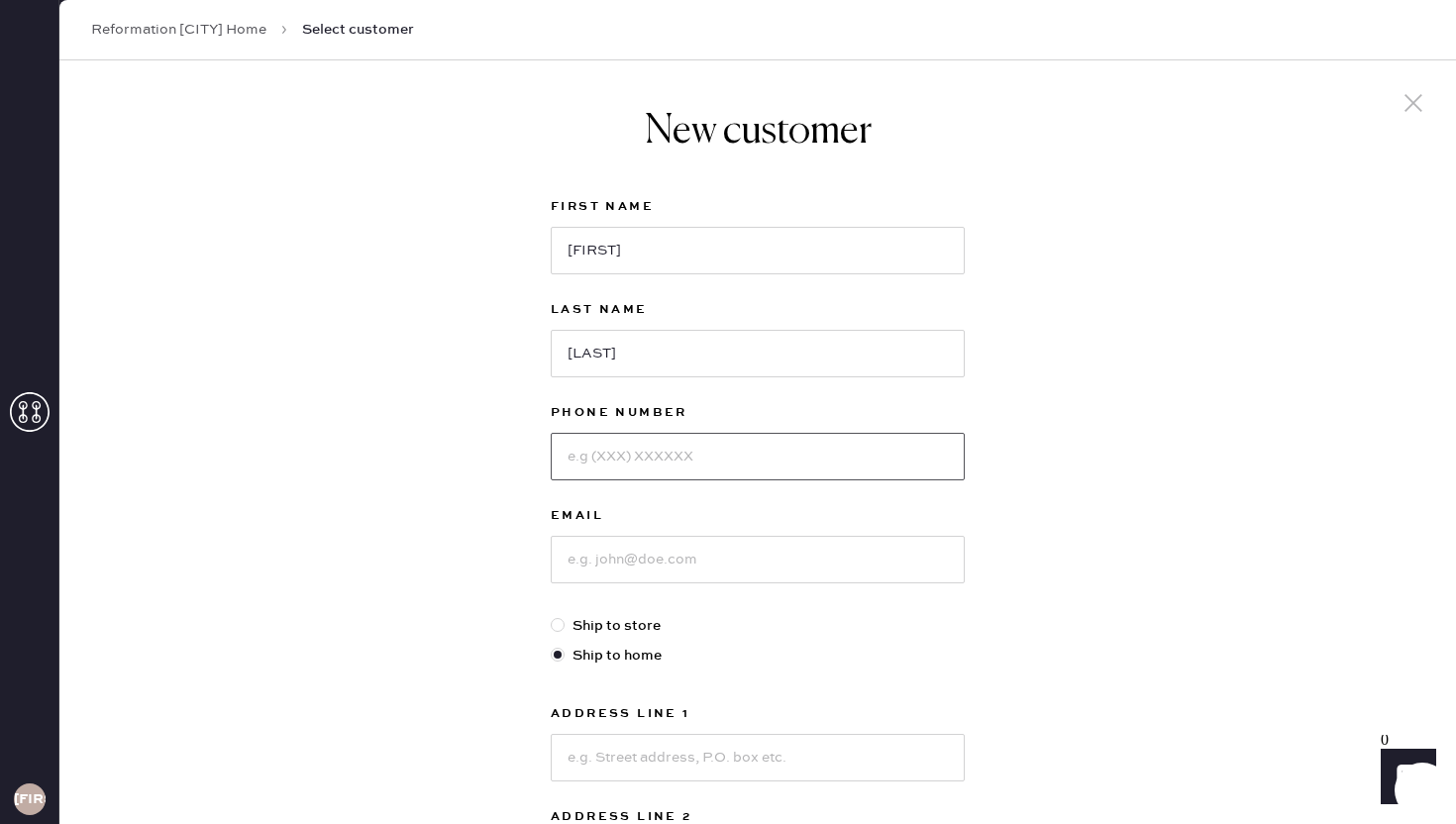 click at bounding box center (758, 457) 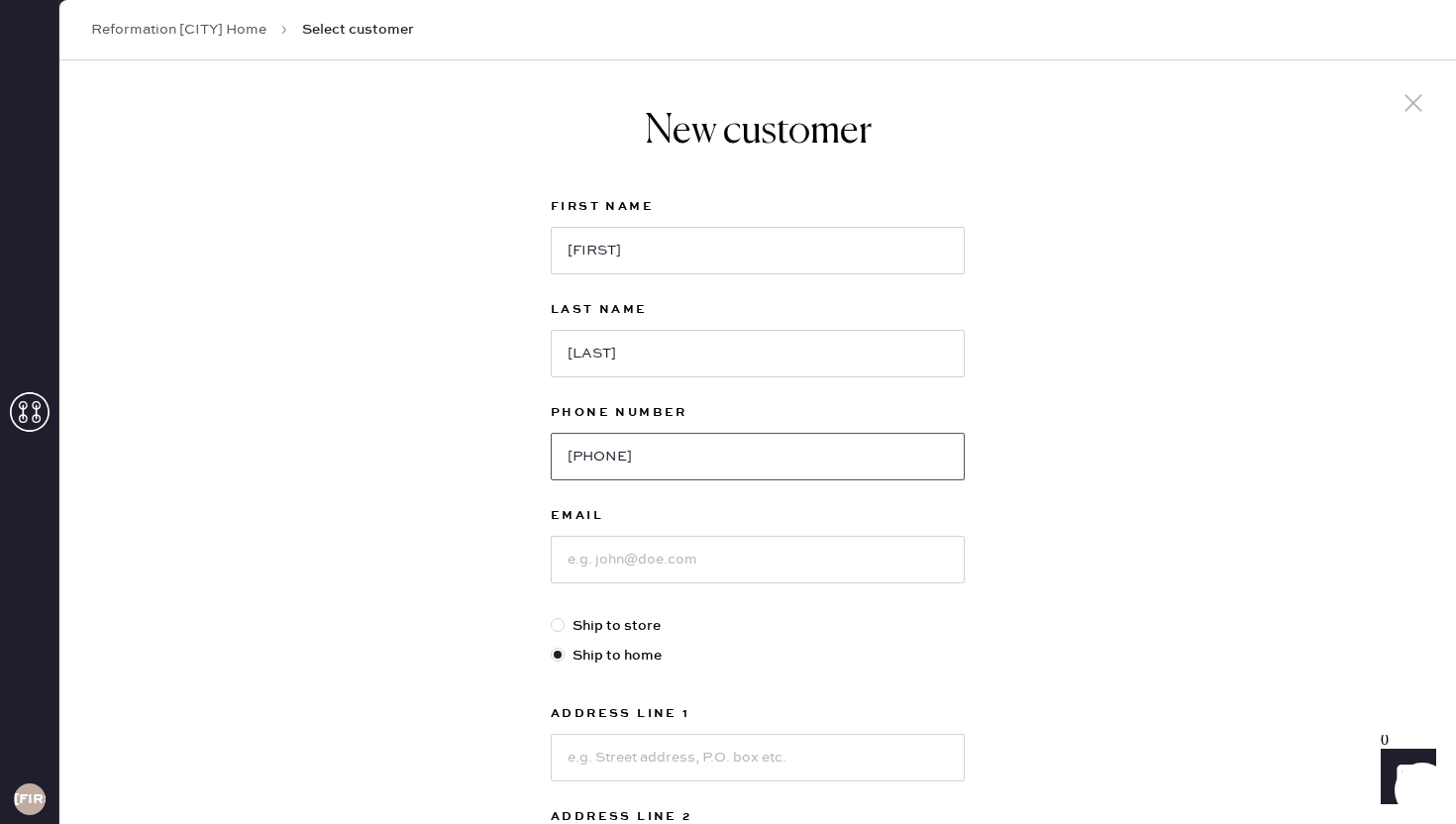 type on "[PHONE]" 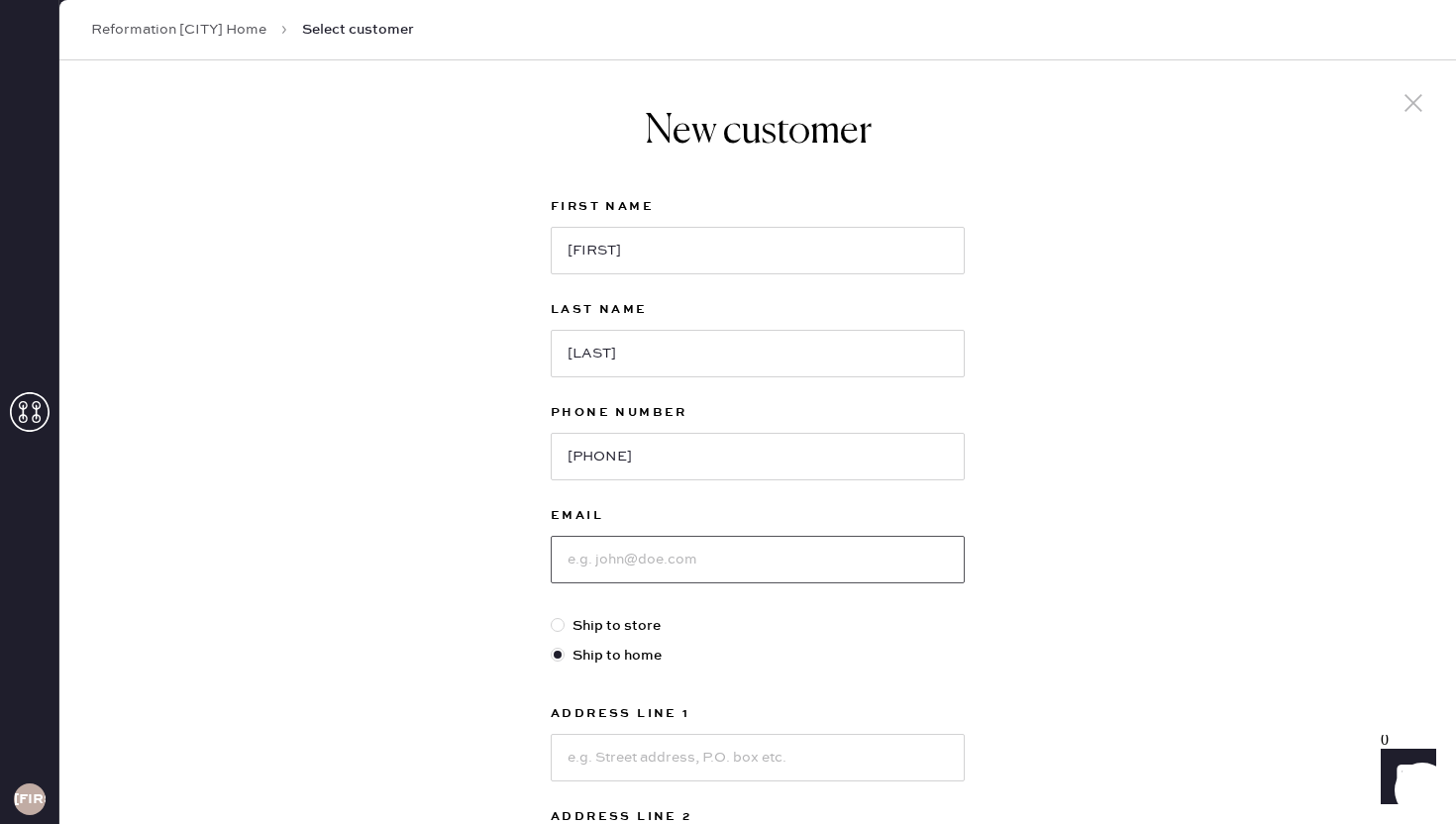 click at bounding box center (758, 560) 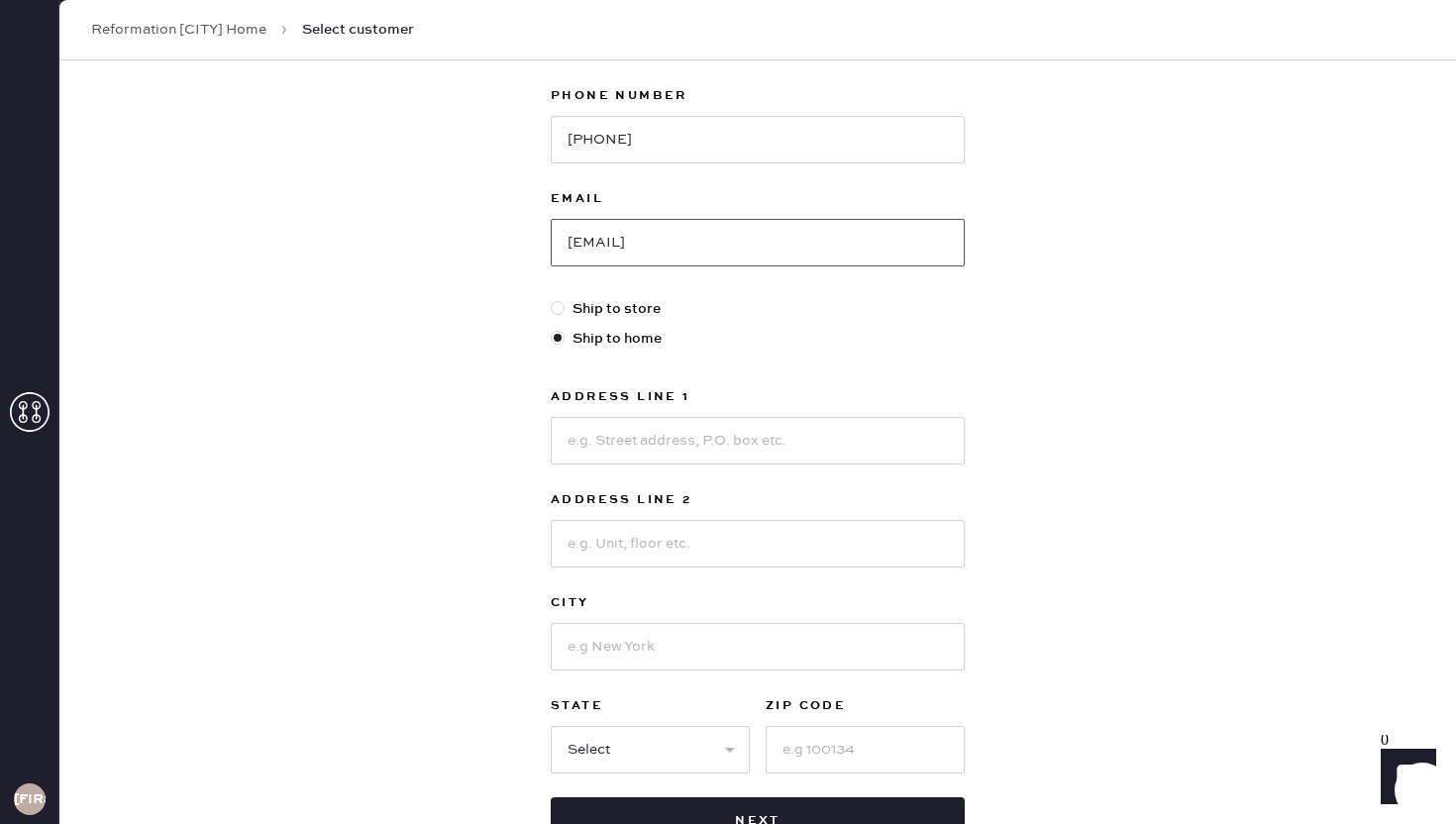 scroll, scrollTop: 319, scrollLeft: 0, axis: vertical 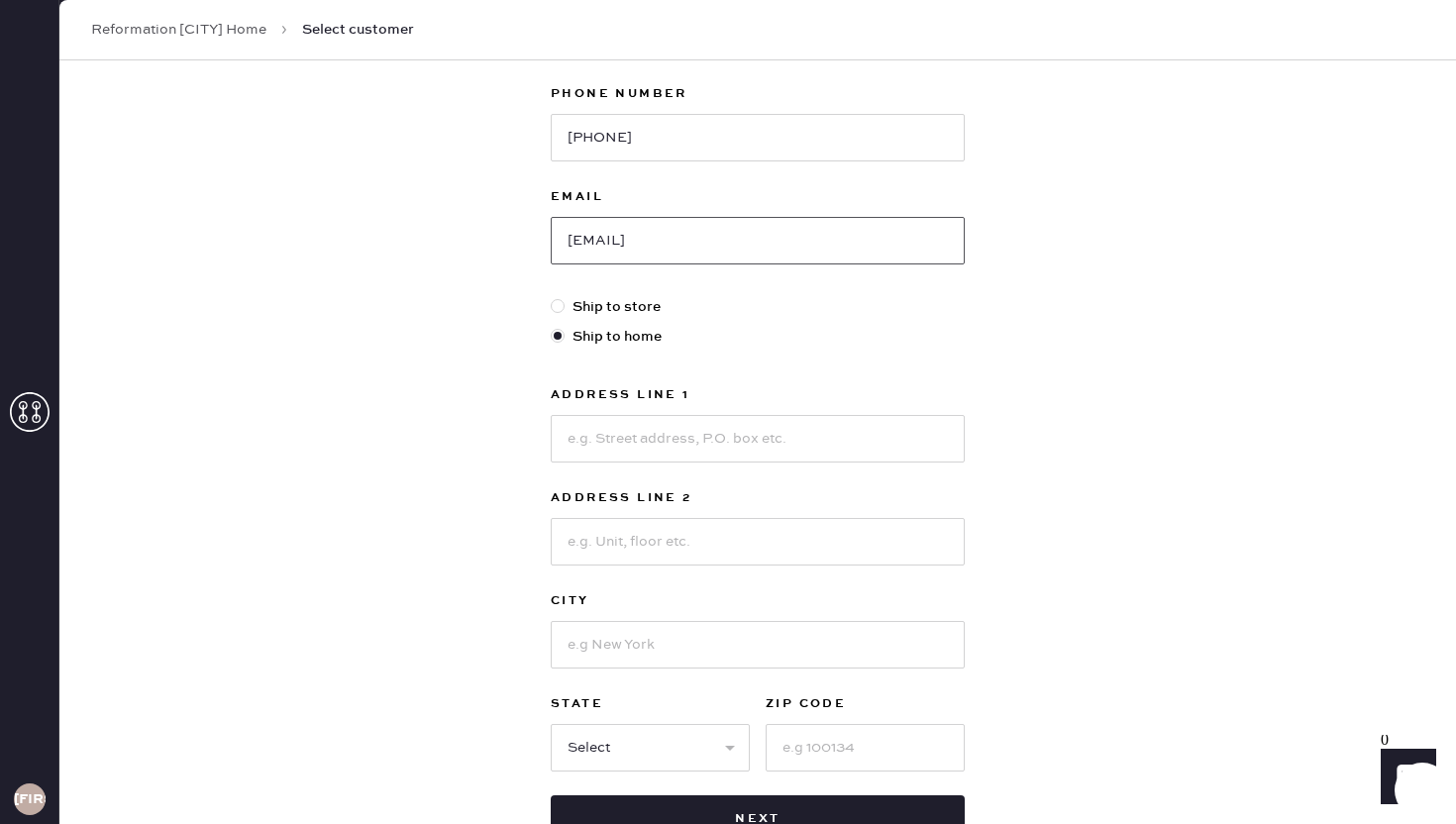type on "[EMAIL]" 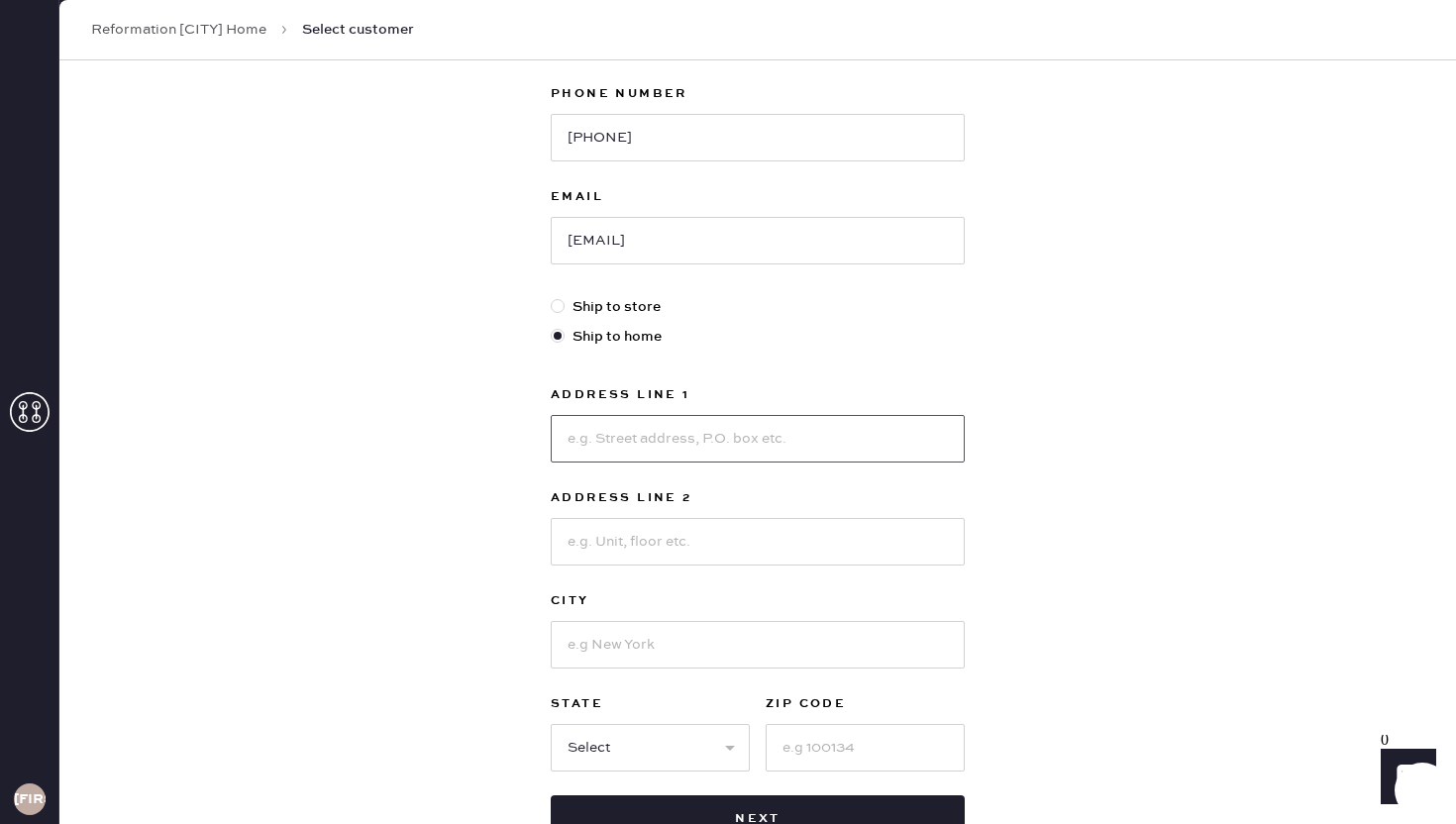 click at bounding box center [758, 439] 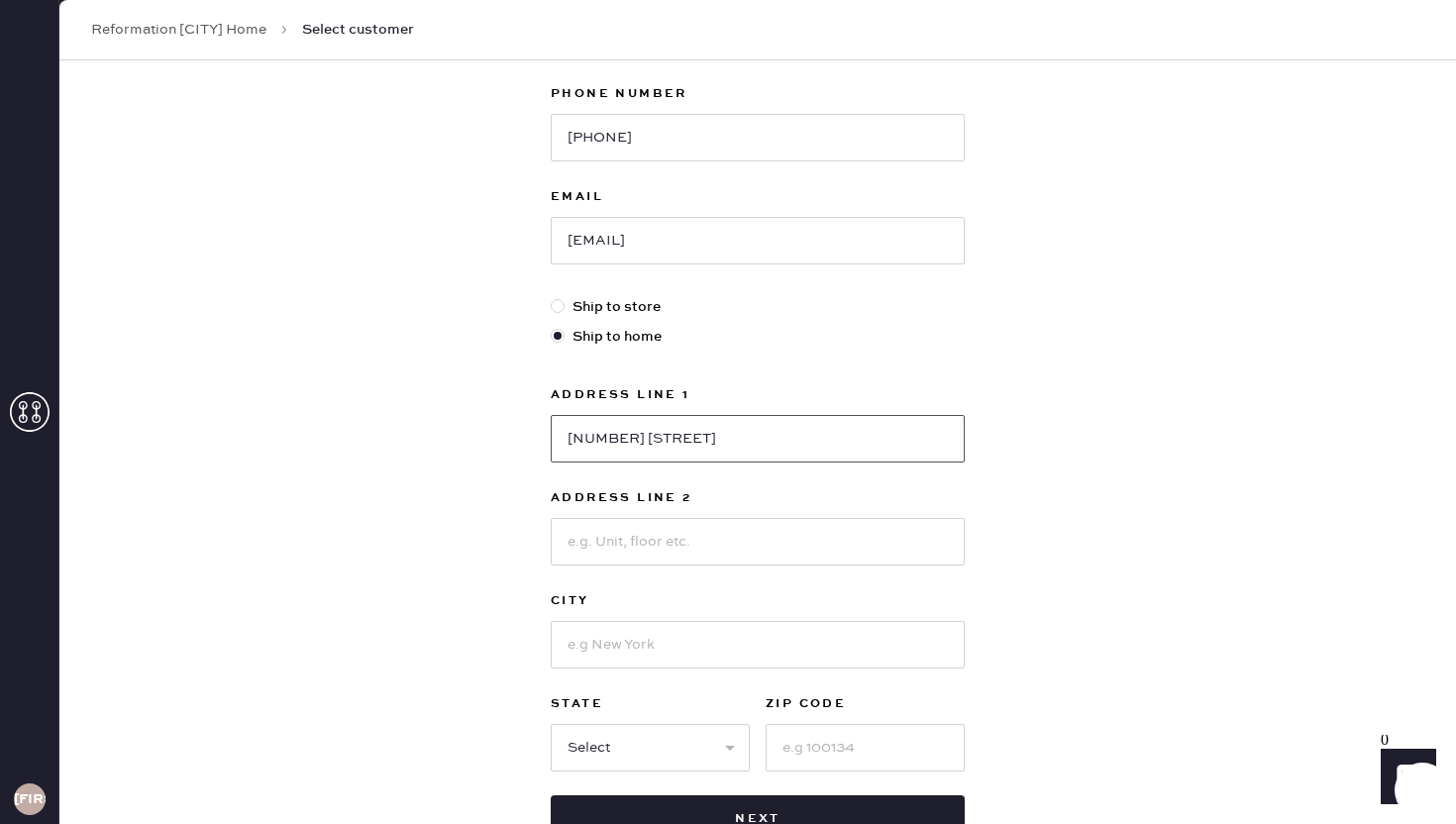 type on "[NUMBER] [STREET]" 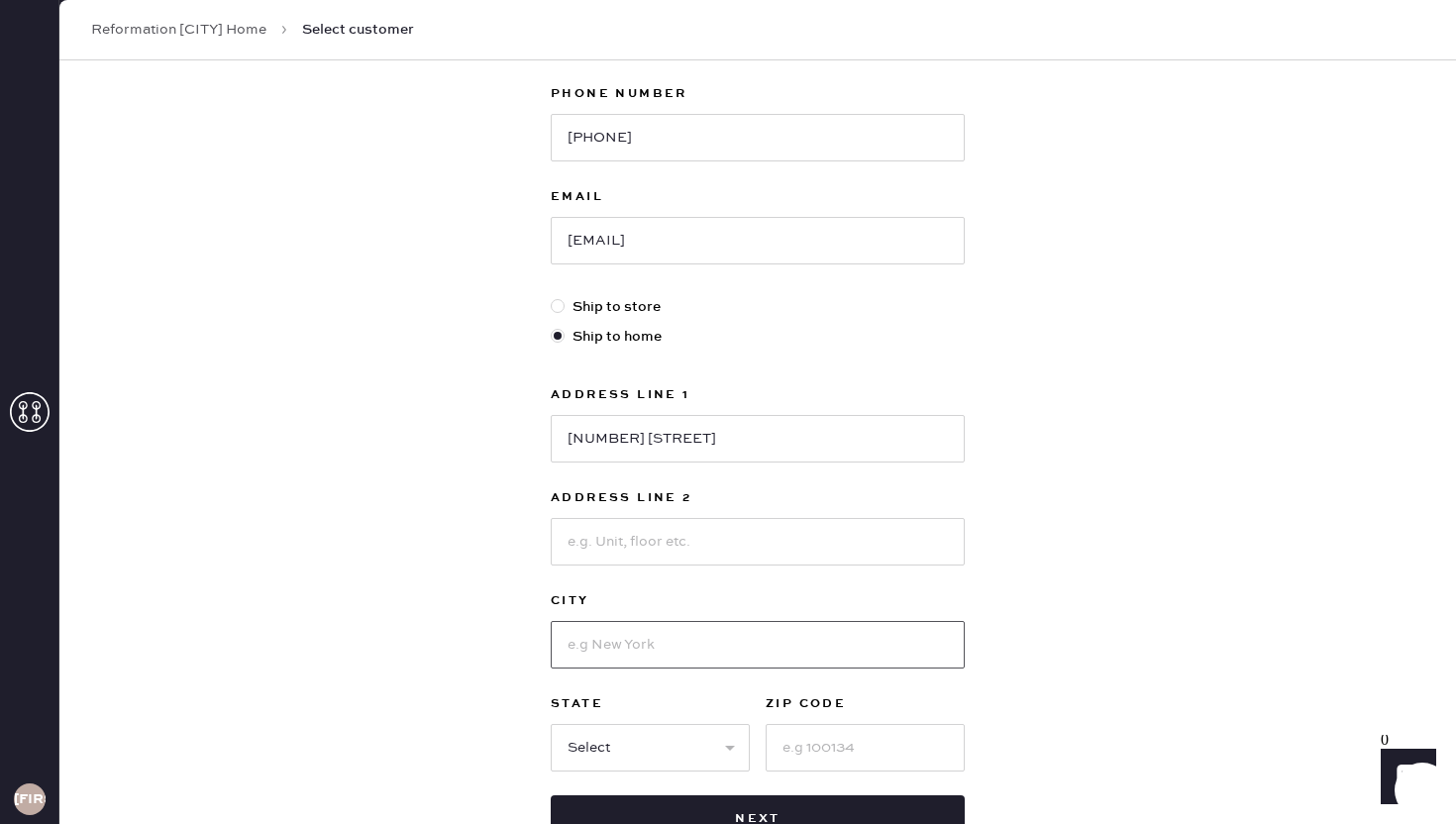 click at bounding box center [758, 645] 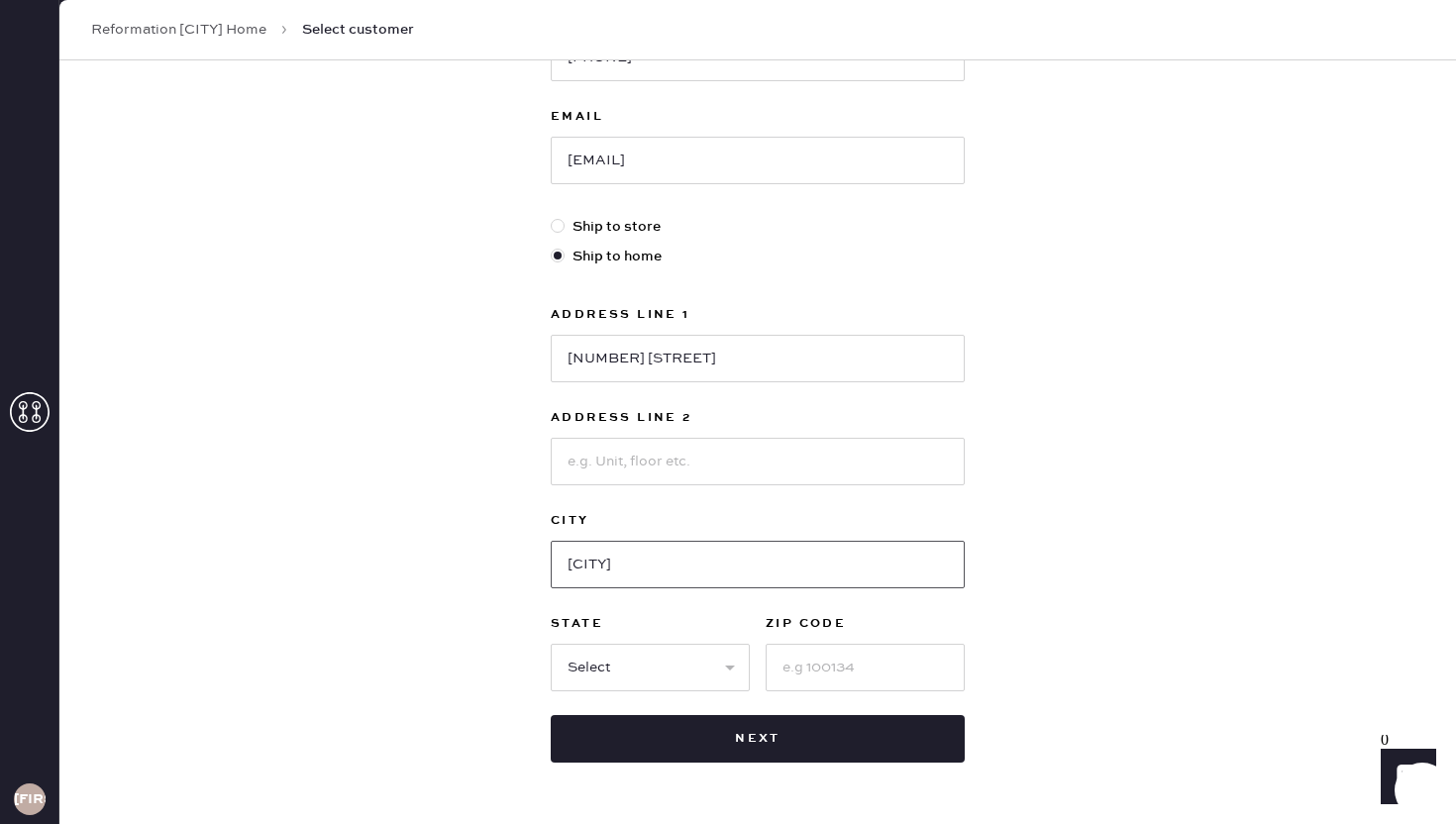 scroll, scrollTop: 464, scrollLeft: 0, axis: vertical 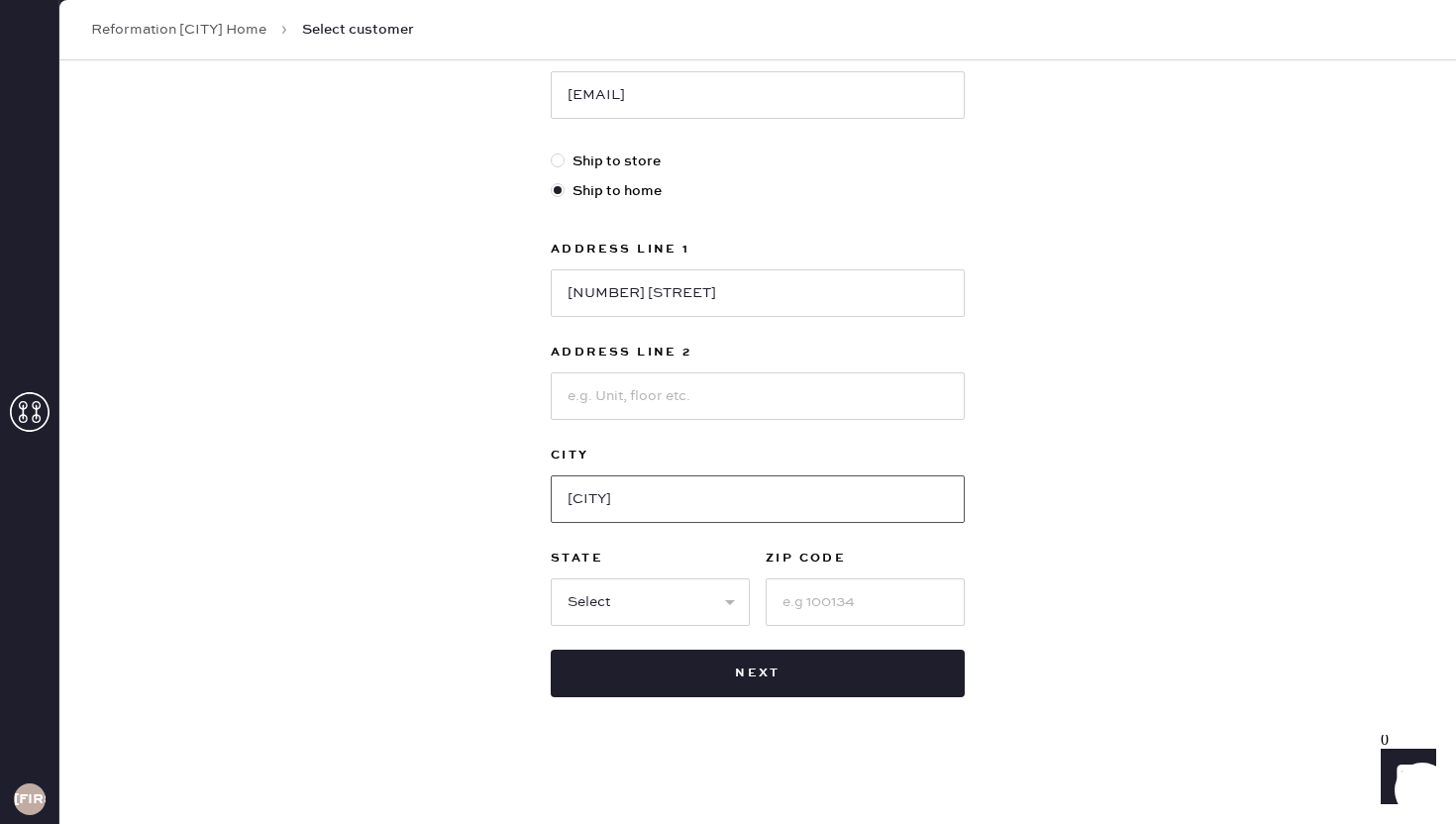 type on "[CITY]" 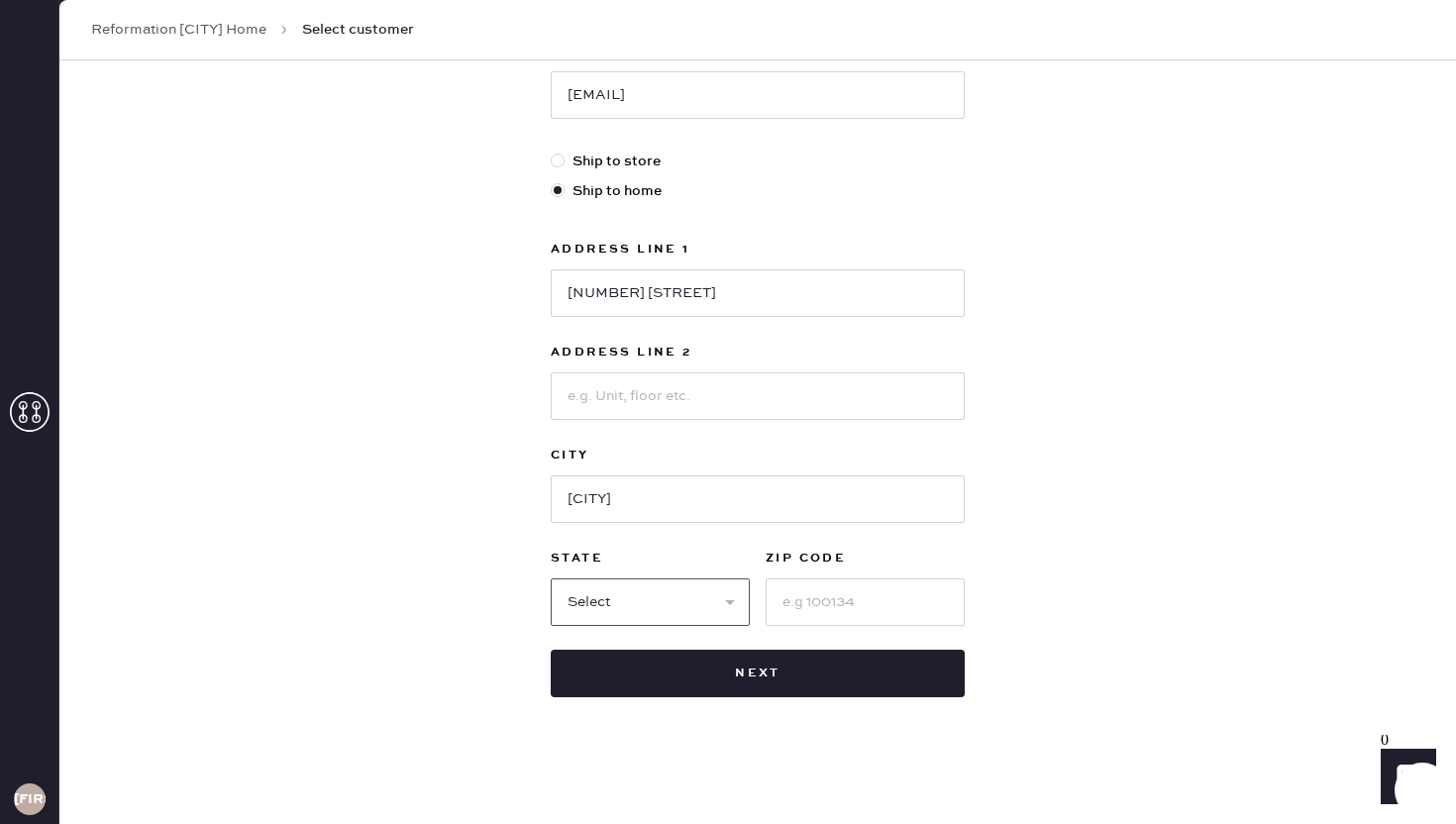 click on "Select AK AL AR AZ CA CO CT DC DE FL GA HI IA ID IL IN KS KY LA MA MD ME MI MN MO MS MT NC ND NE NH NJ NM NV NY OH OK OR PA RI SC SD TN TX UT VA VT WA WI WV WY" at bounding box center (650, 602) 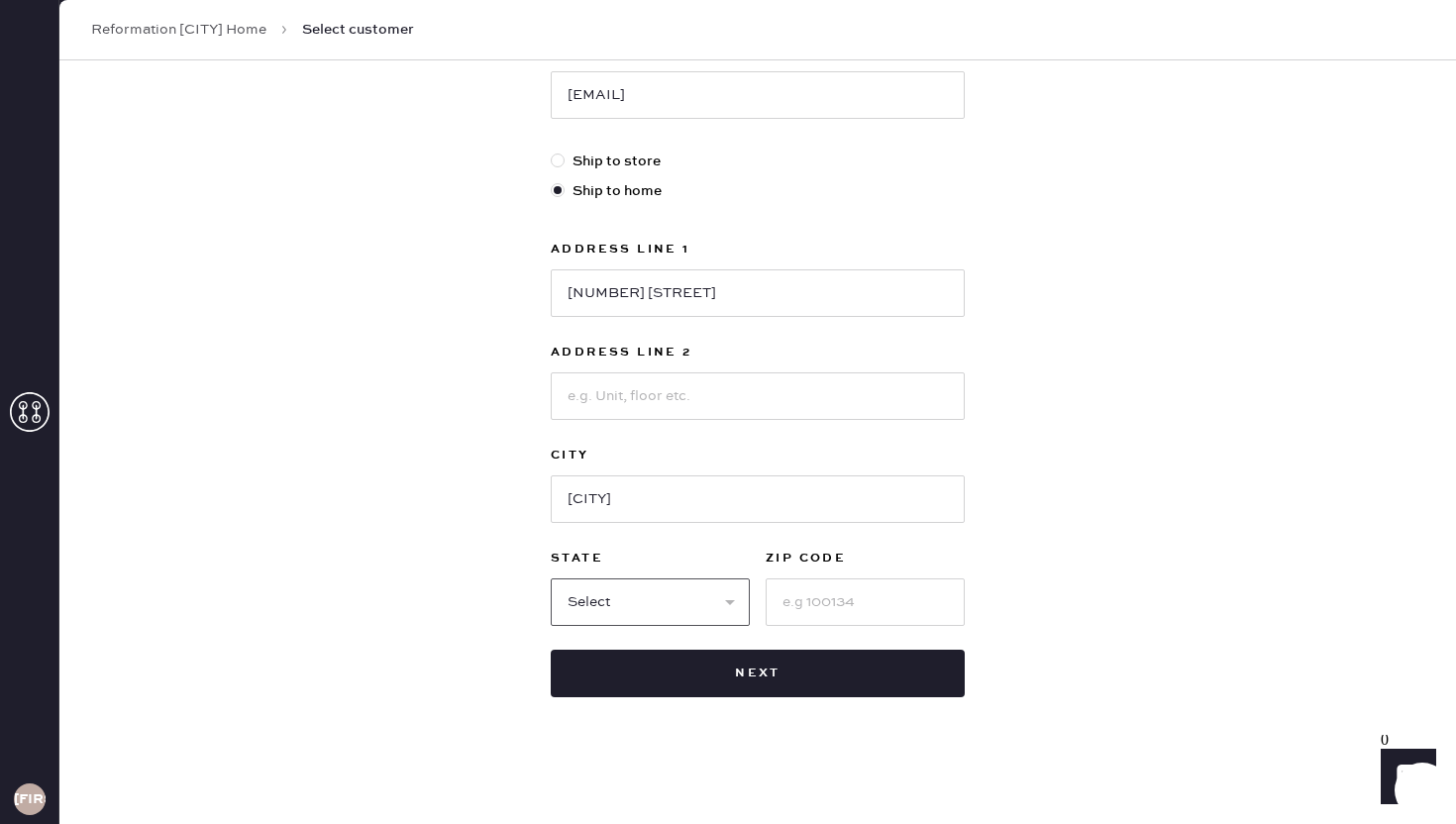 select on "OR" 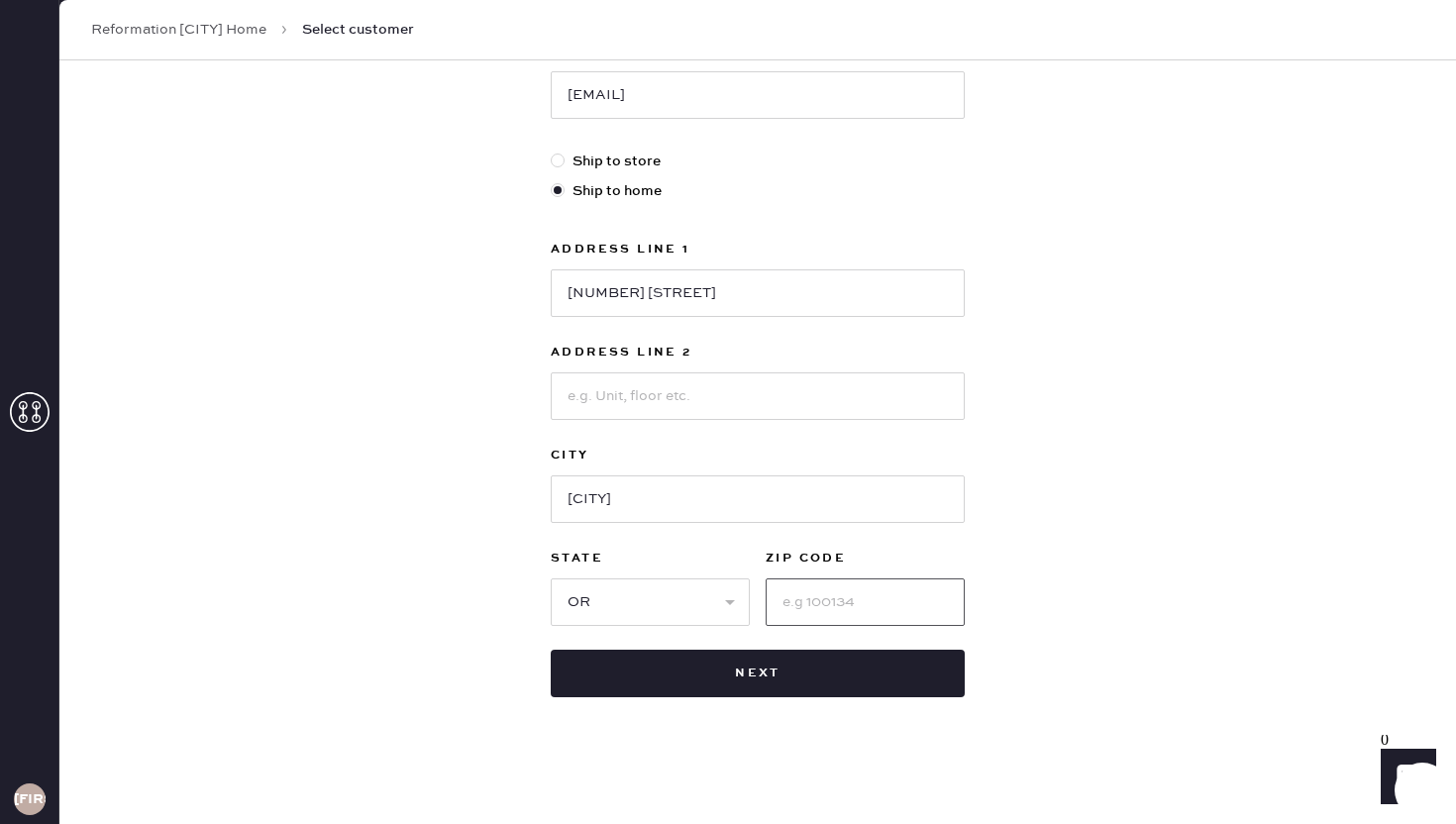 click at bounding box center (865, 602) 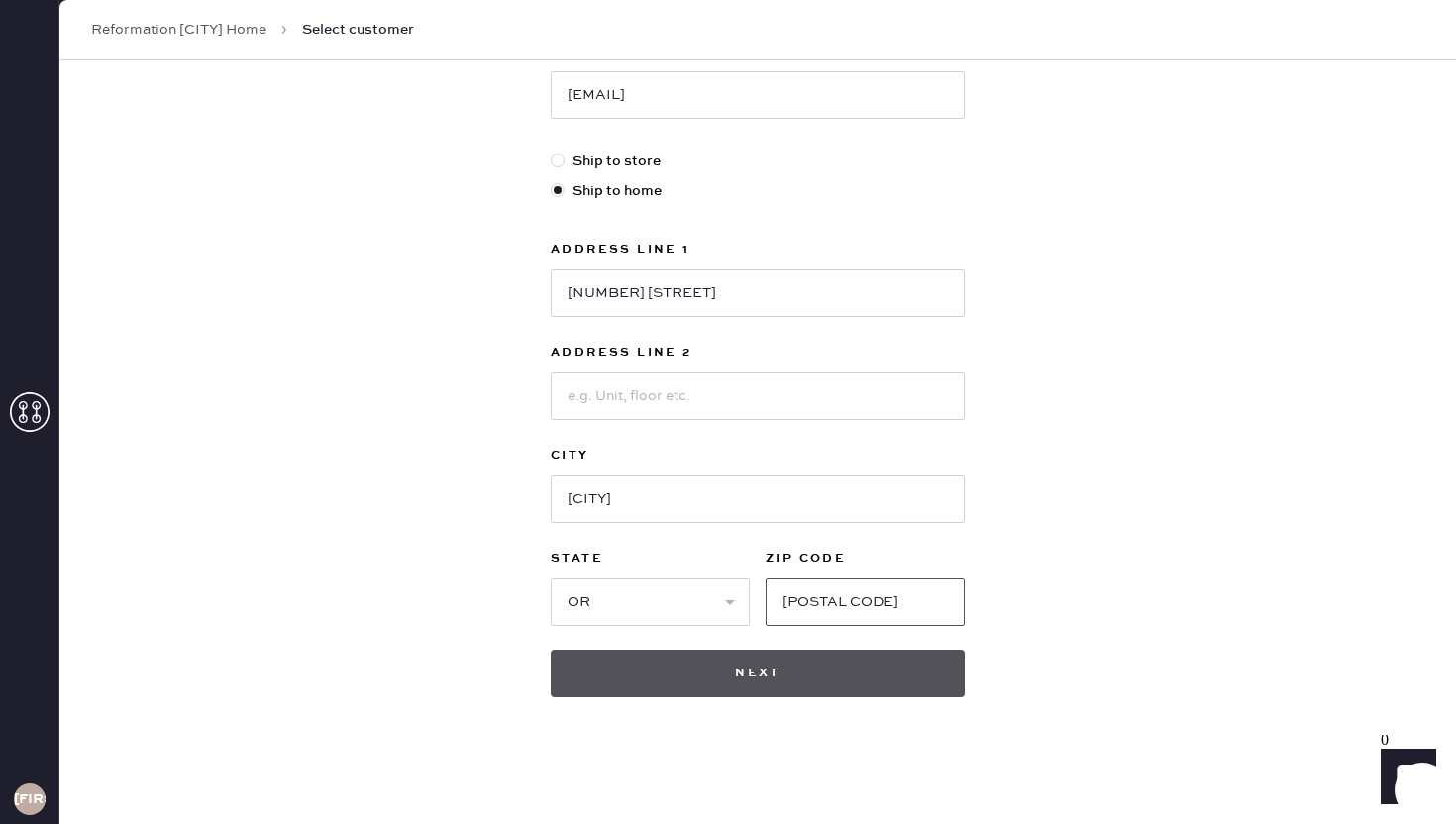 type on "[POSTAL CODE]" 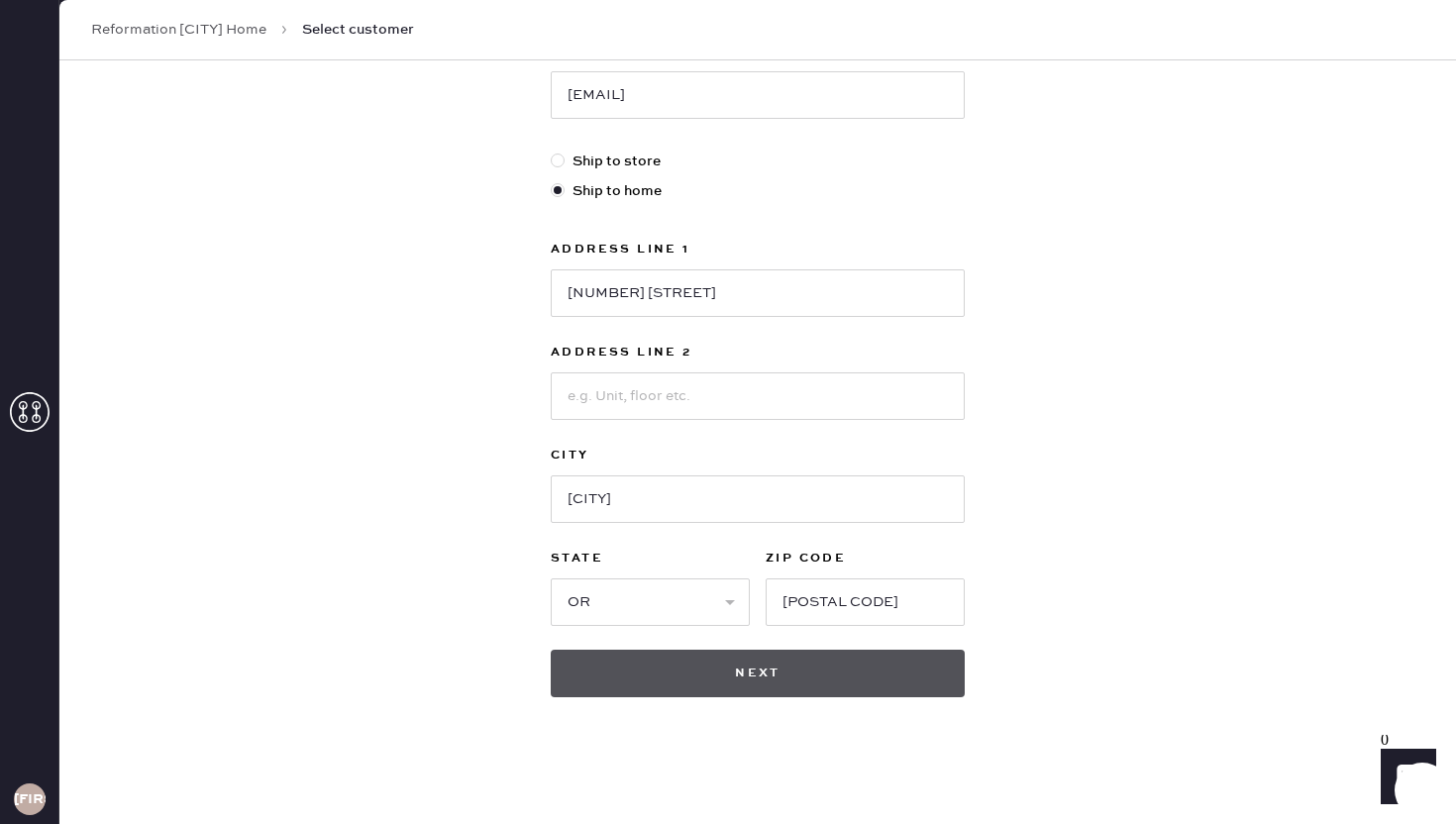 click on "Next" at bounding box center [758, 673] 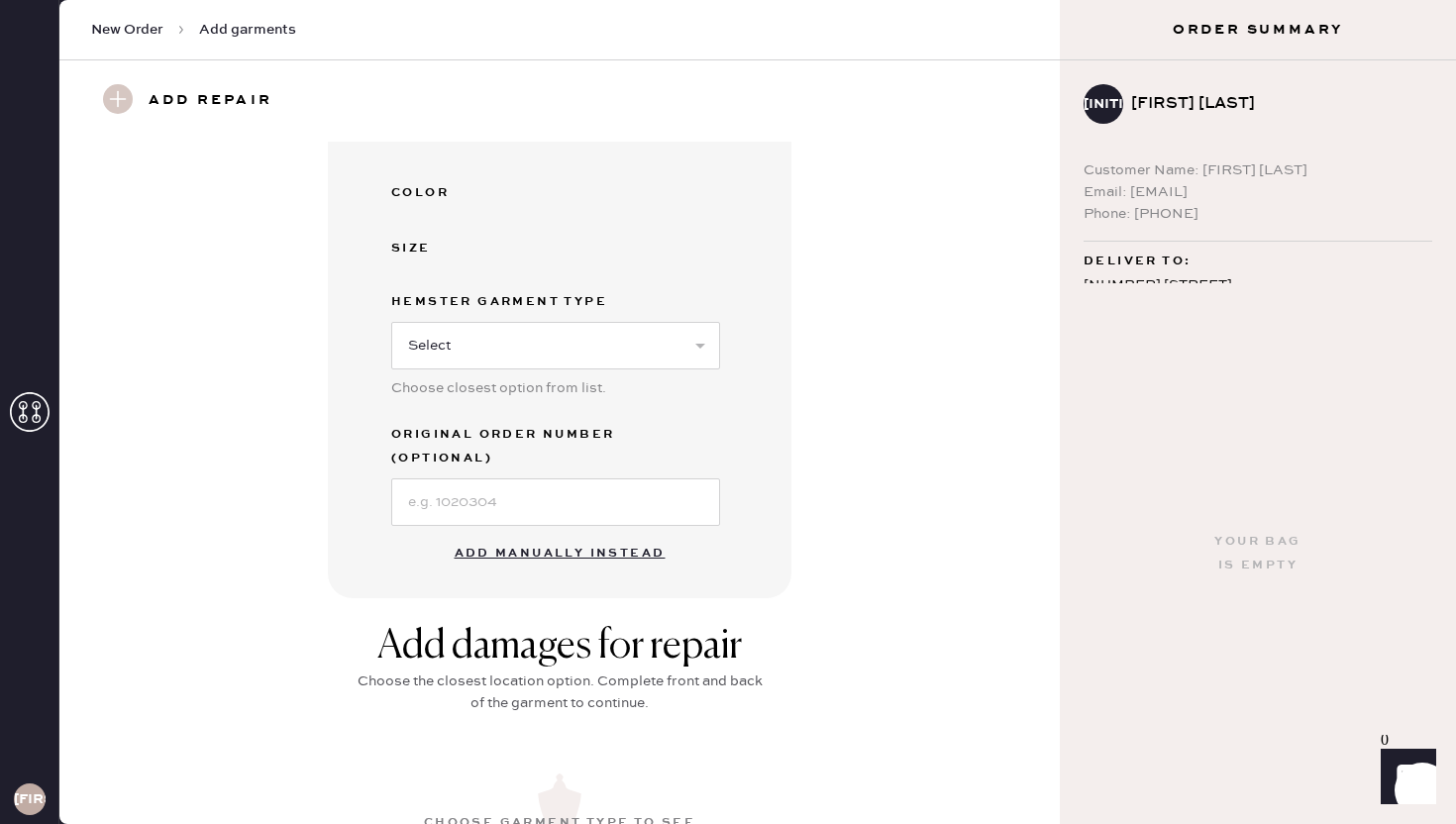 scroll, scrollTop: 356, scrollLeft: 0, axis: vertical 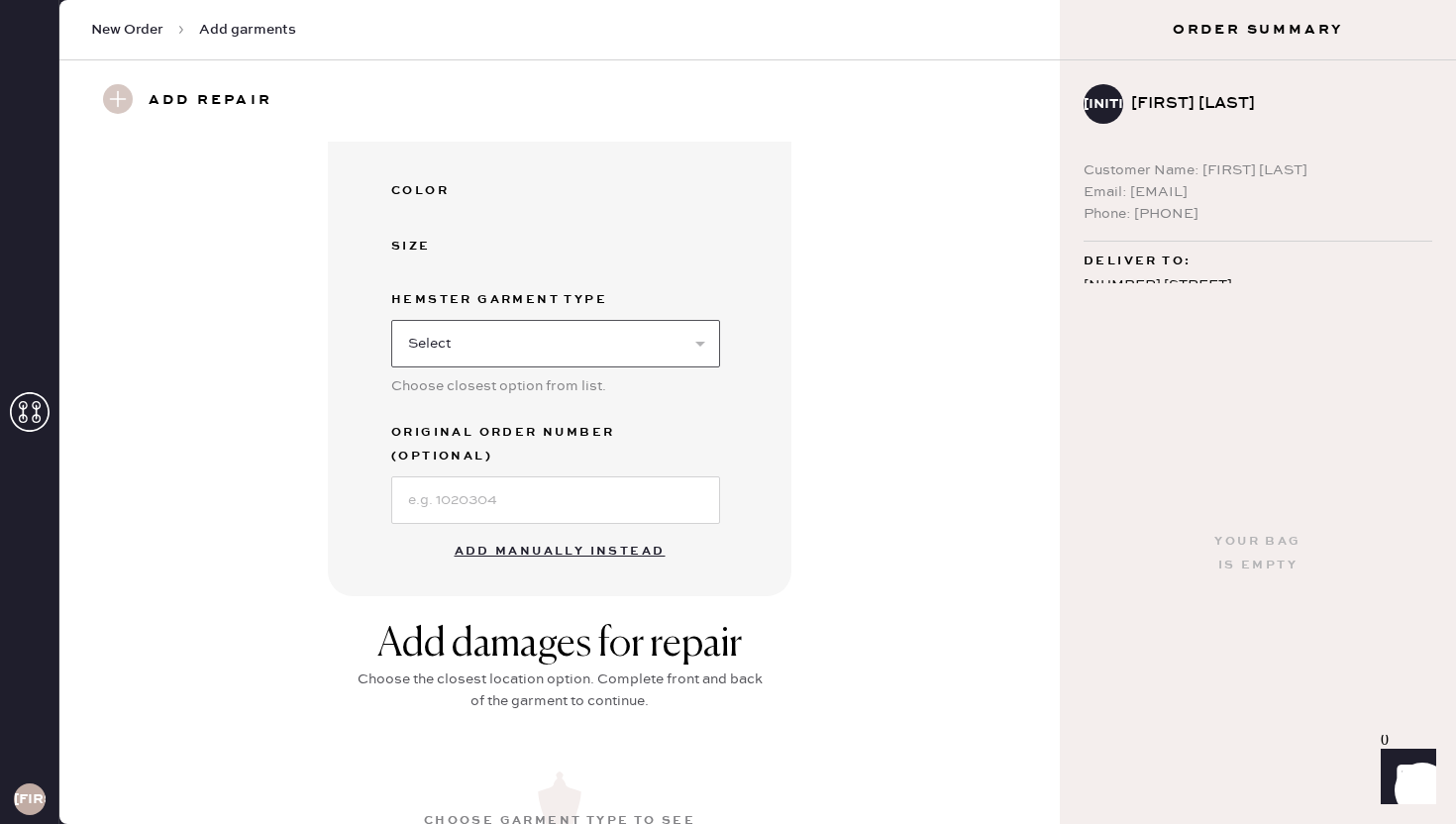 click on "Select Basic Skirt Jeans Leggings Pants Shorts Basic Sleeved Dress Basic Sleeveless Dress Basic Strap Dress Strap Jumpsuit Button Down Top Sleeved Top Sleeveless Top" at bounding box center [556, 344] 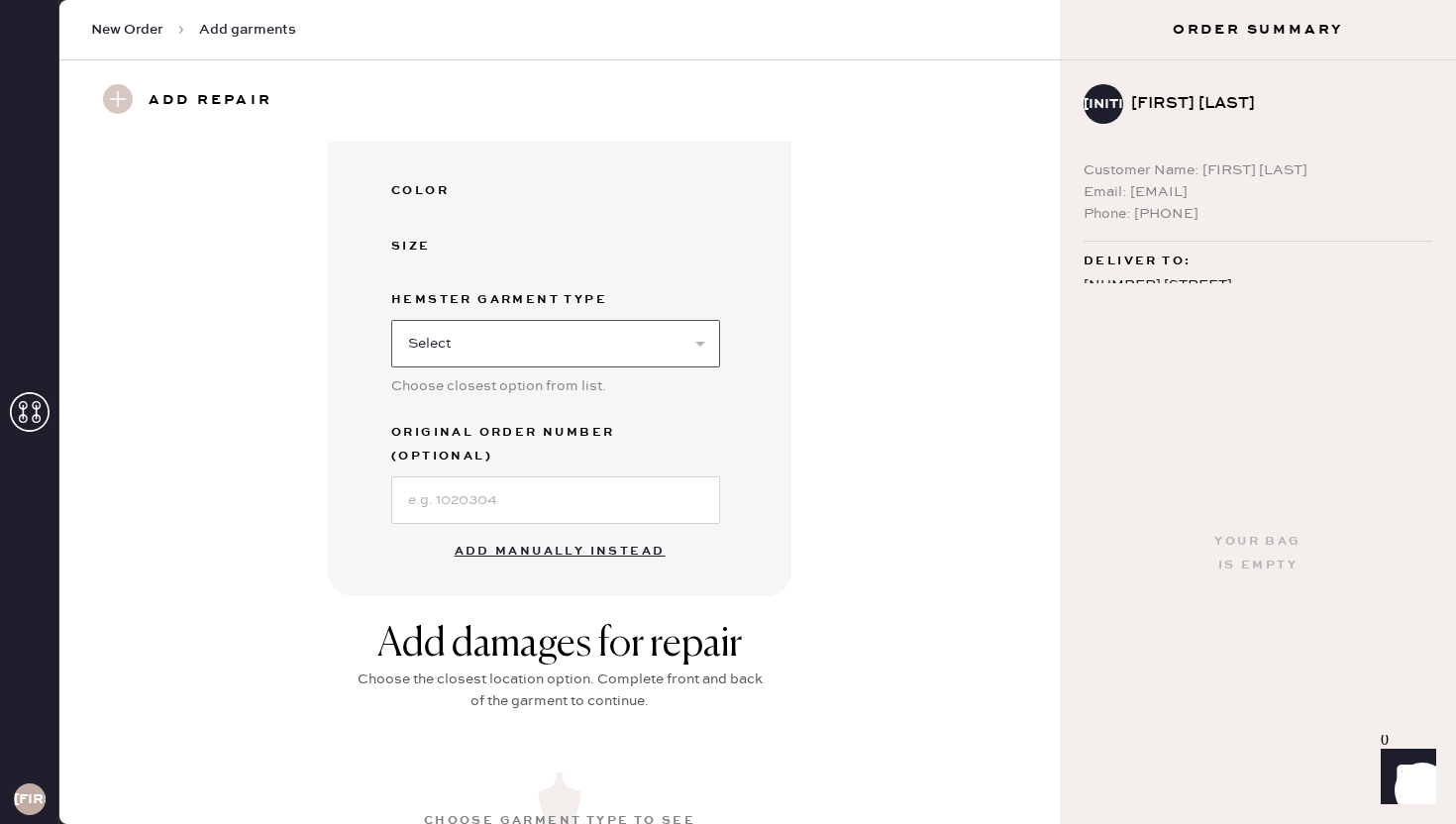 select on "6" 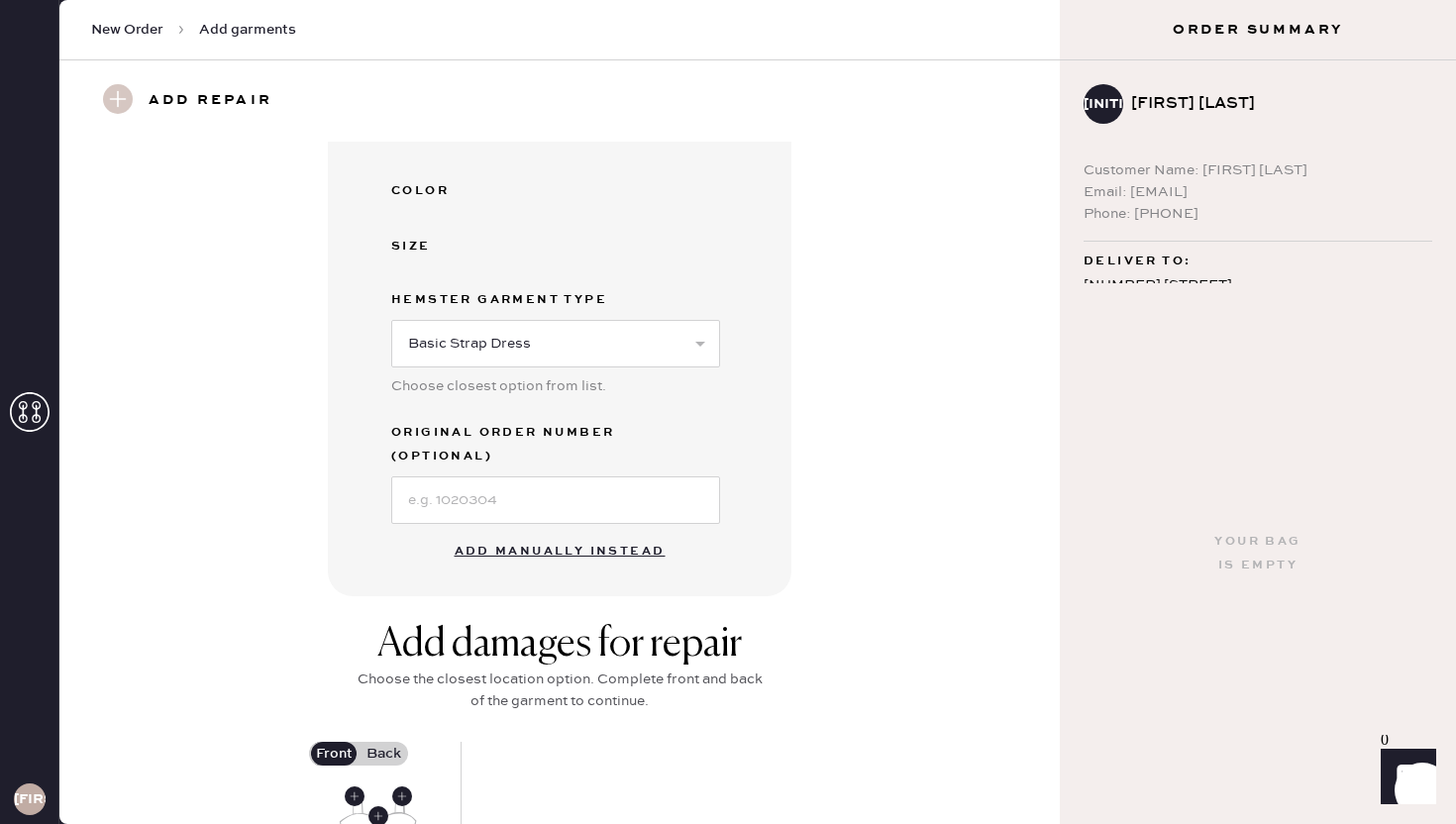 click on "Add manually instead" at bounding box center (560, 552) 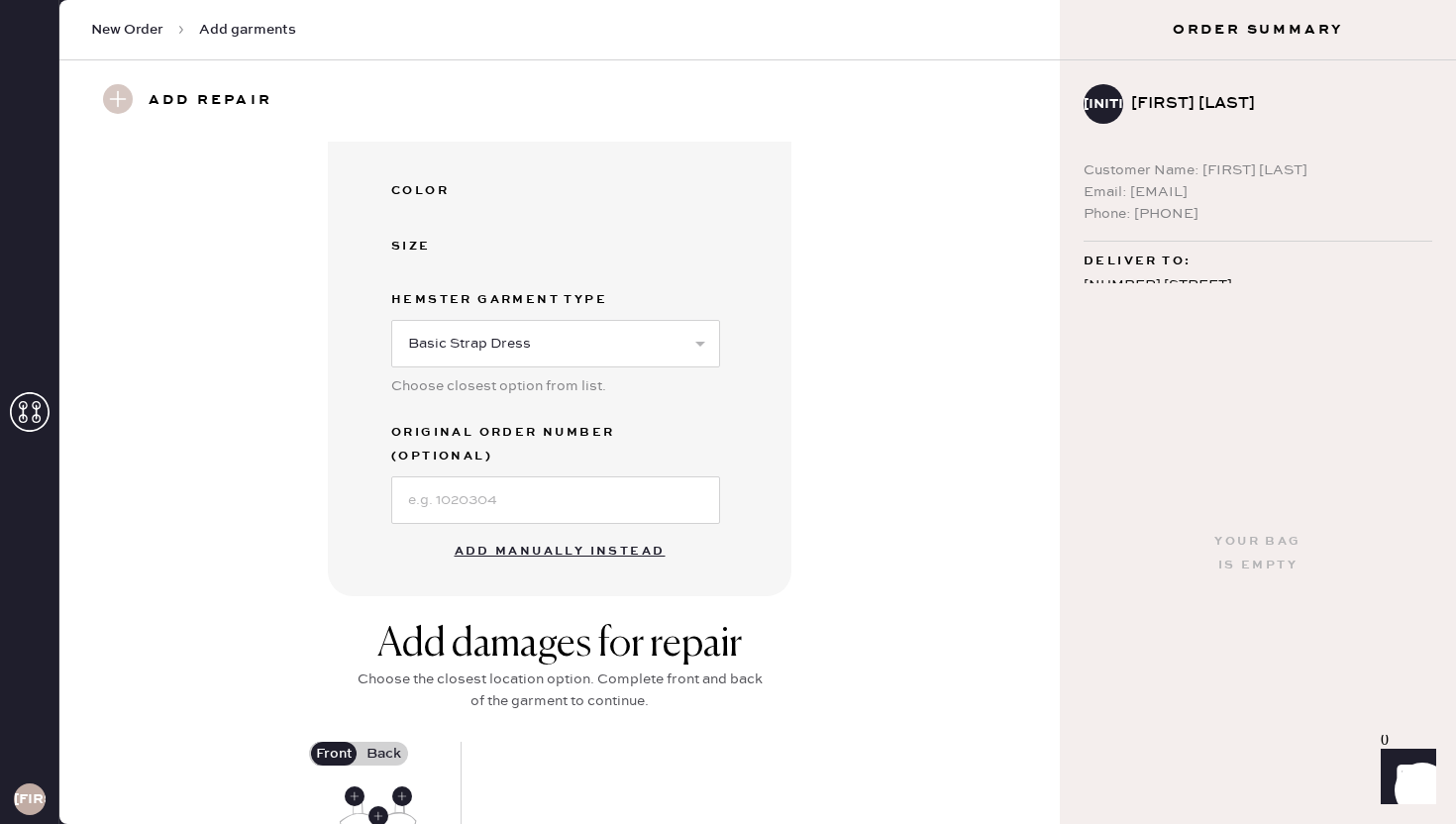 select on "6" 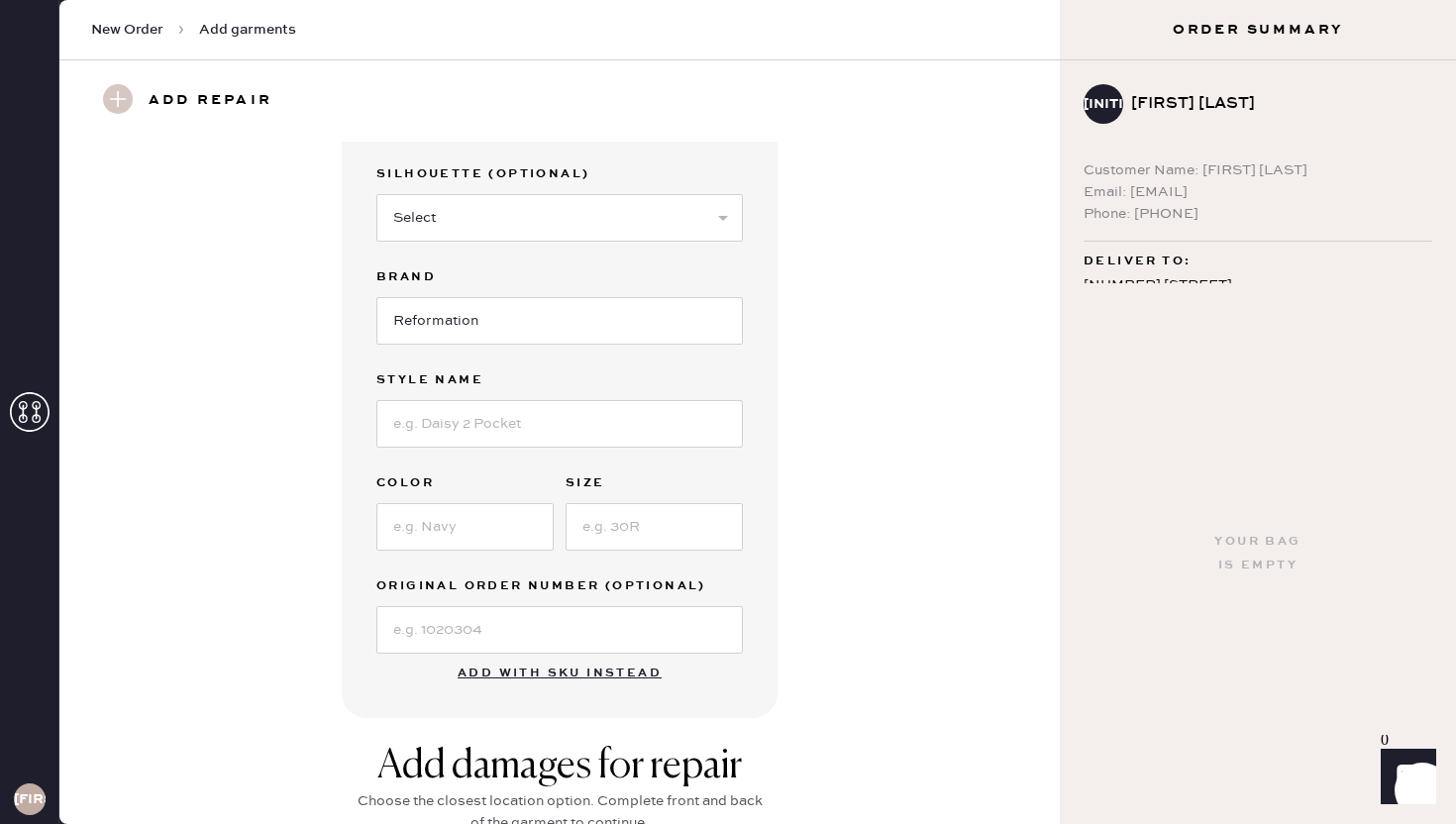 scroll, scrollTop: 65, scrollLeft: 0, axis: vertical 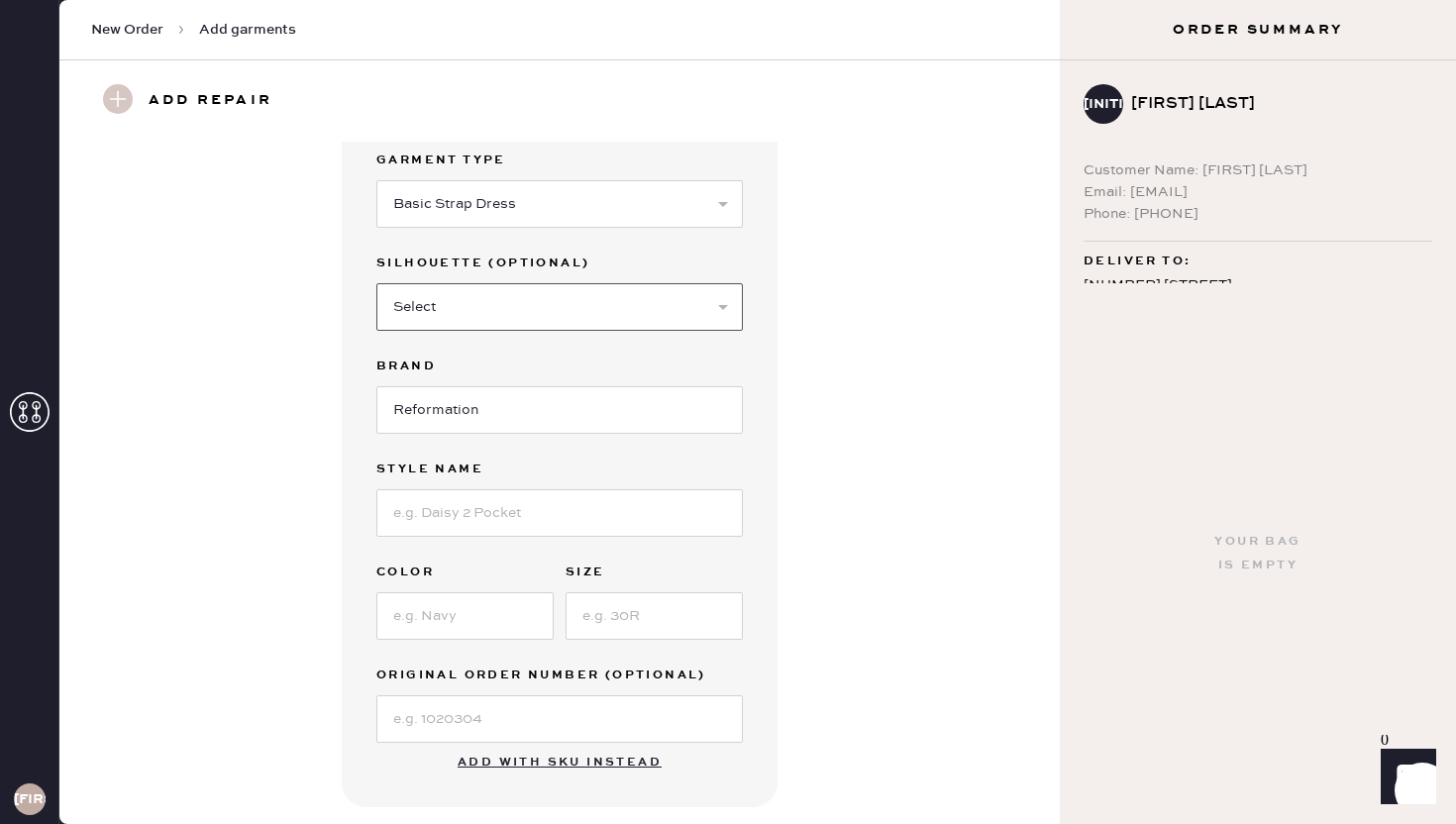 click on "Select Maxi Dress Midi Dress Mini Dress Other" at bounding box center [560, 307] 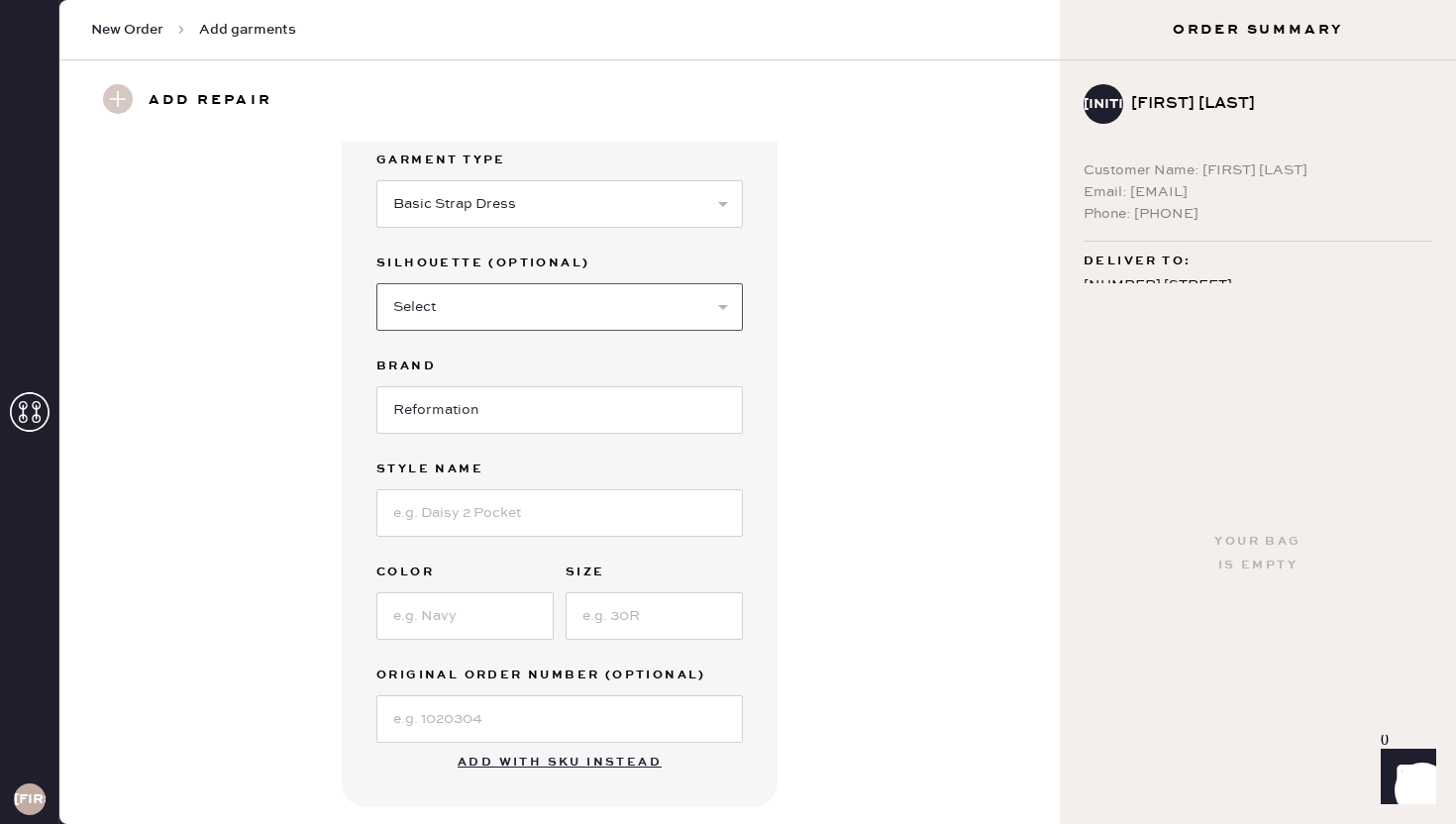 select on "[NUMBER]" 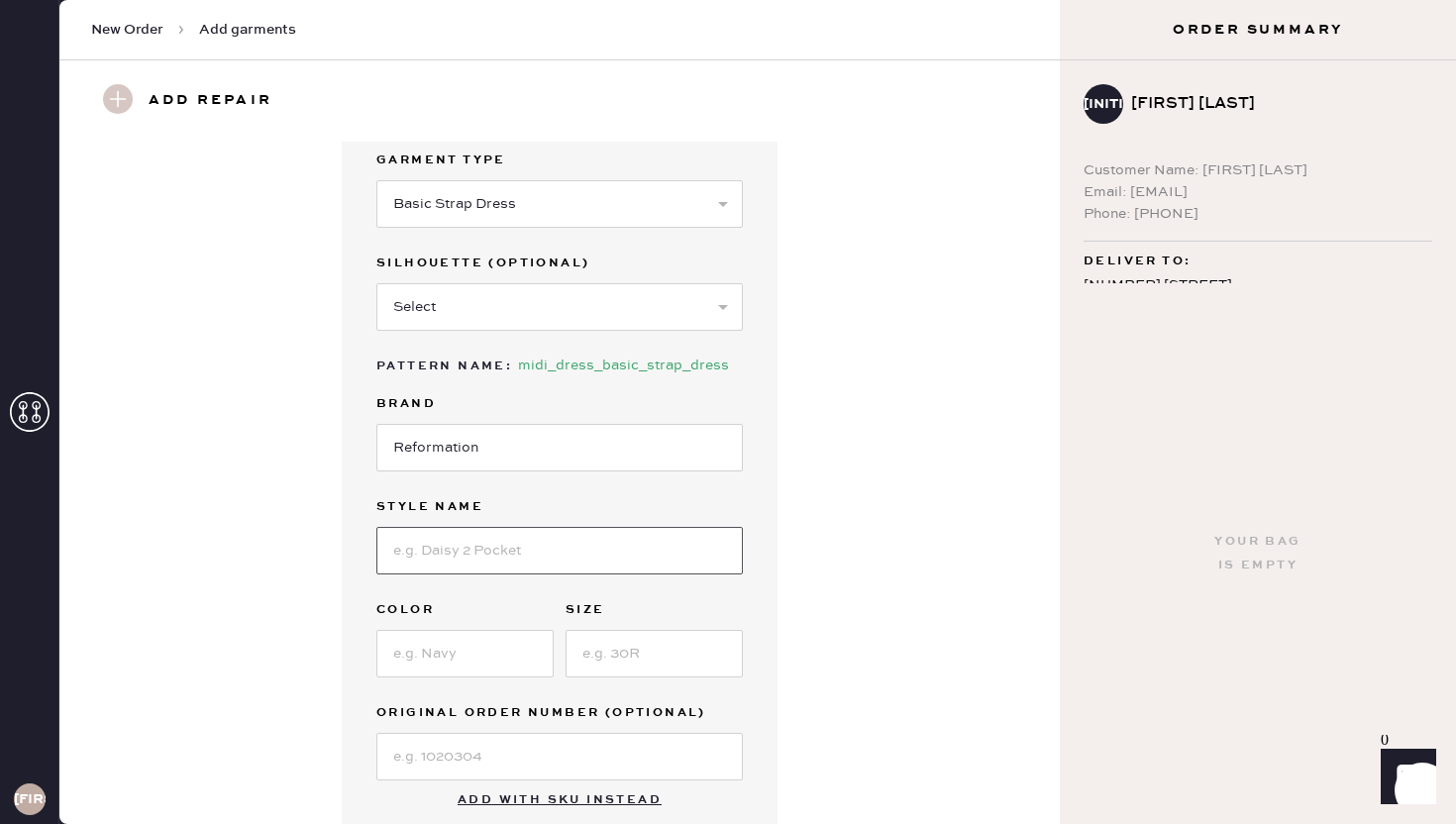 click at bounding box center [560, 551] 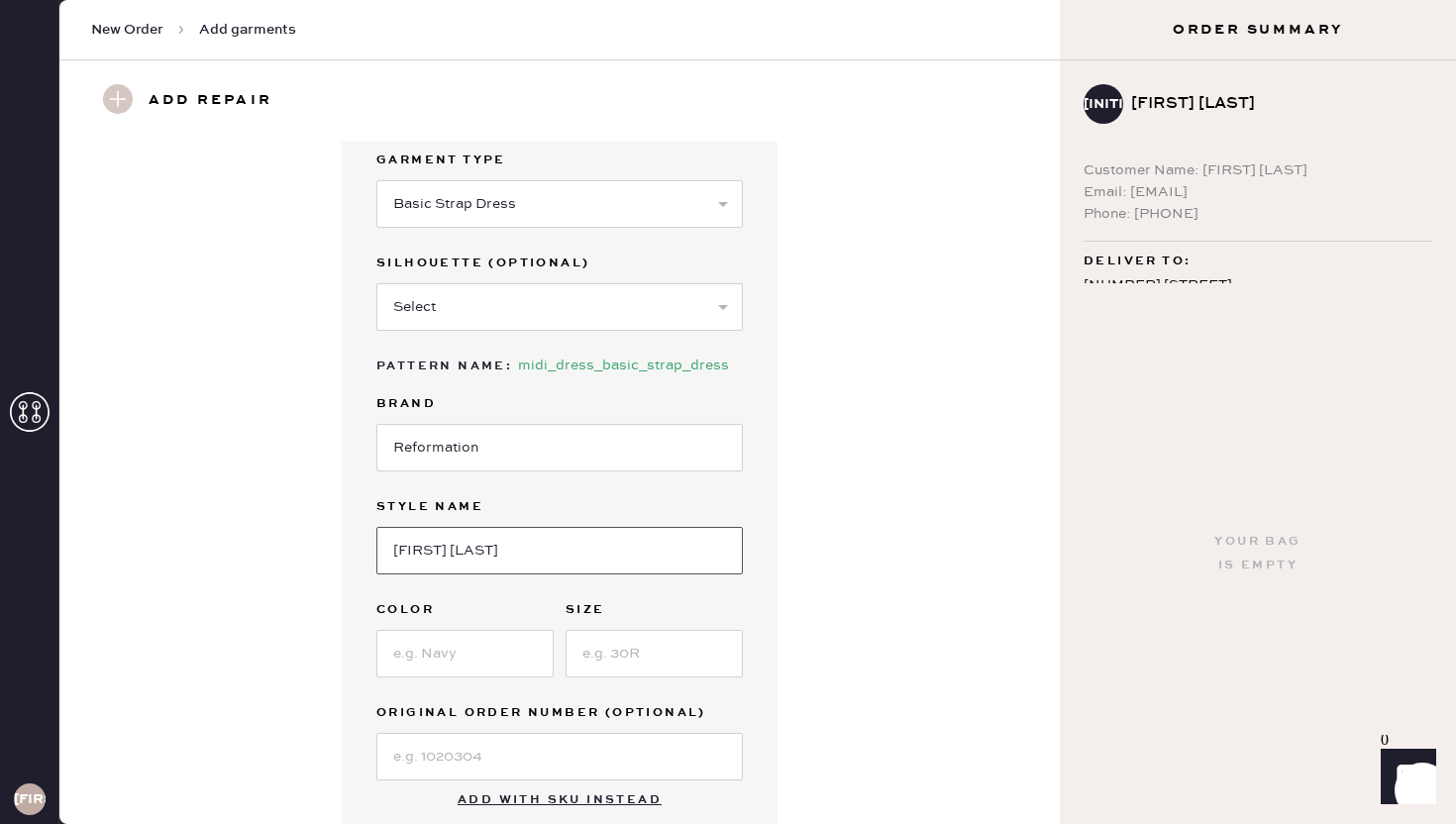 type on "[FIRST] [LAST]" 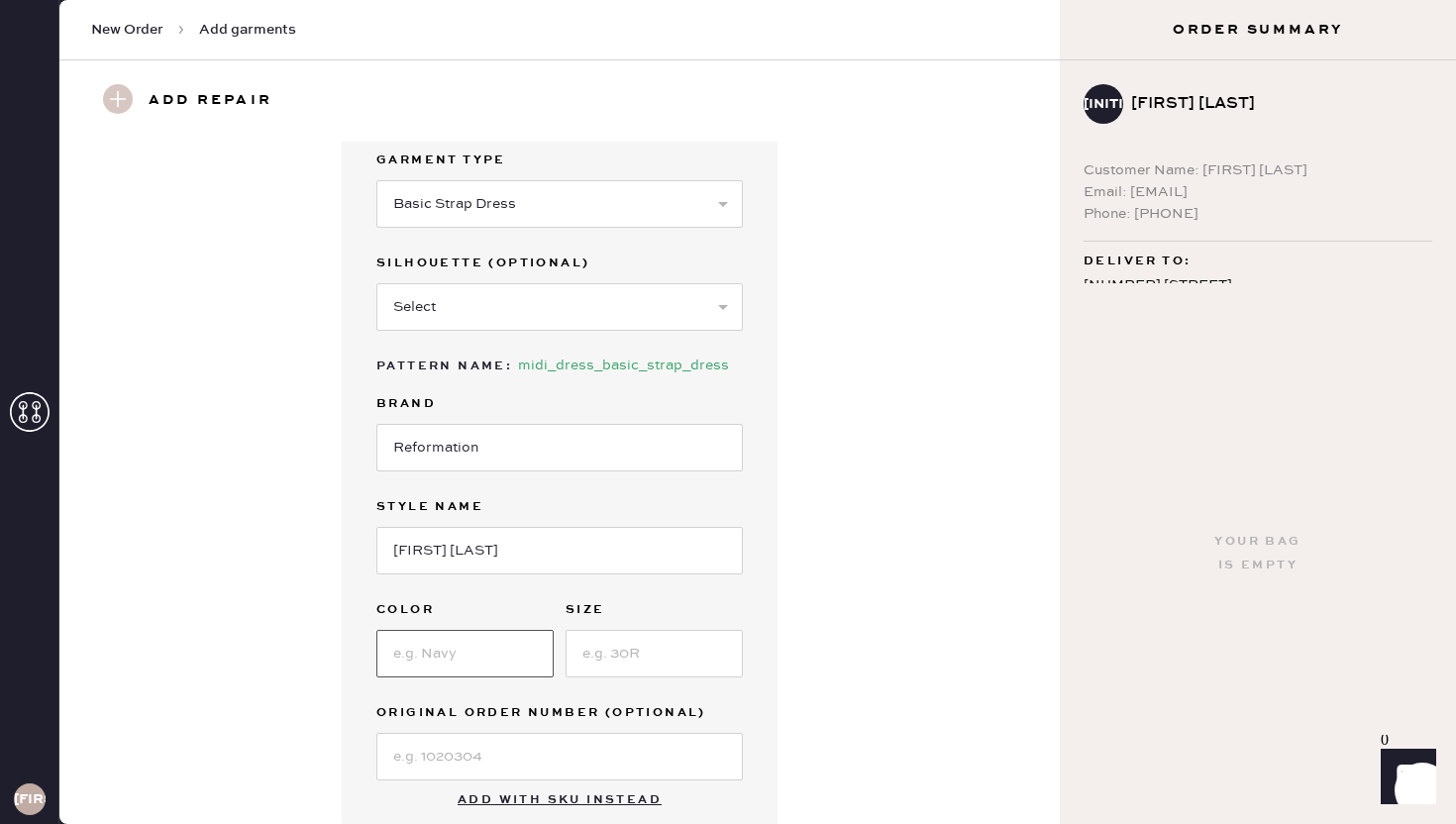 click at bounding box center (465, 654) 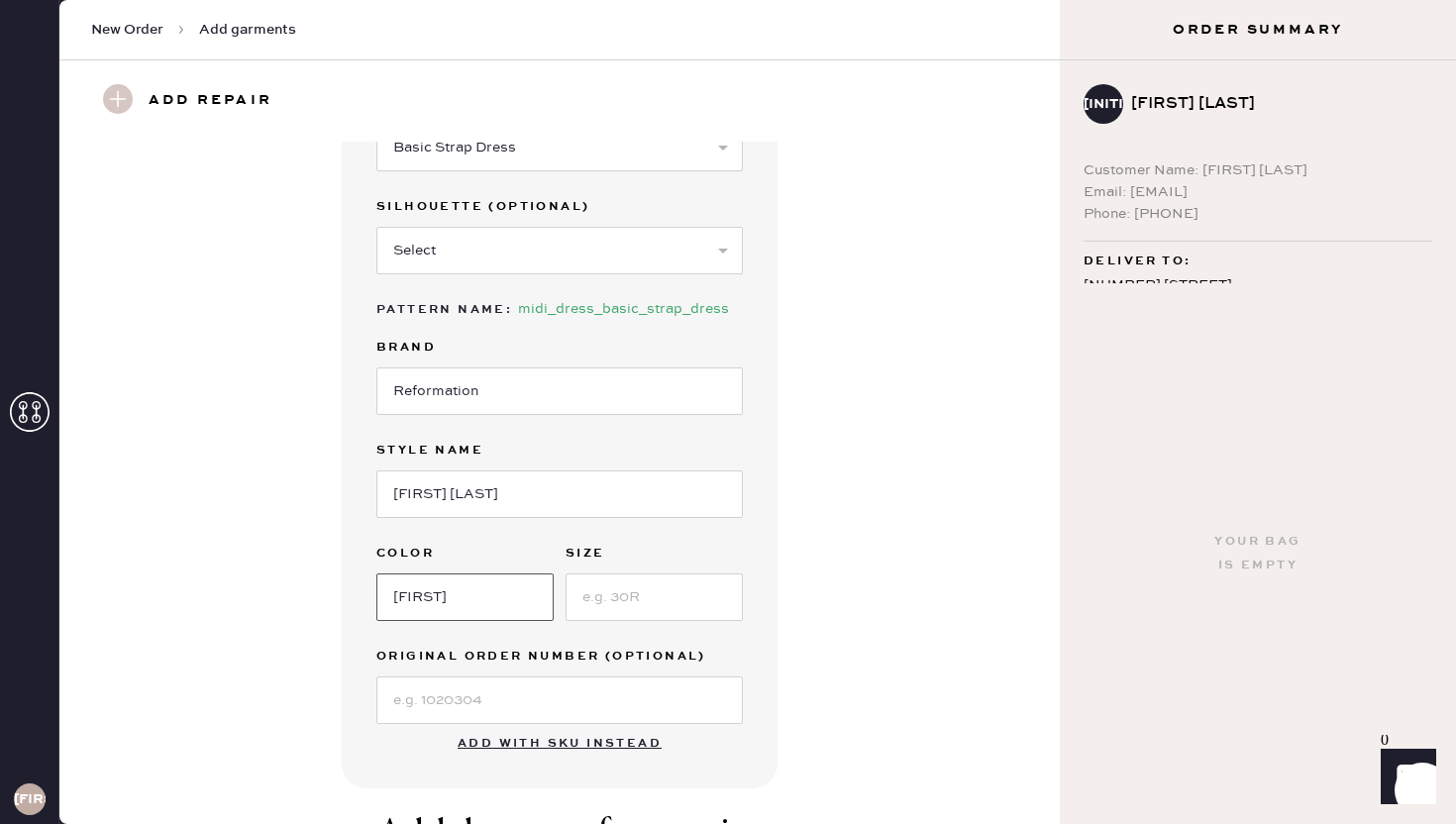 scroll, scrollTop: 148, scrollLeft: 0, axis: vertical 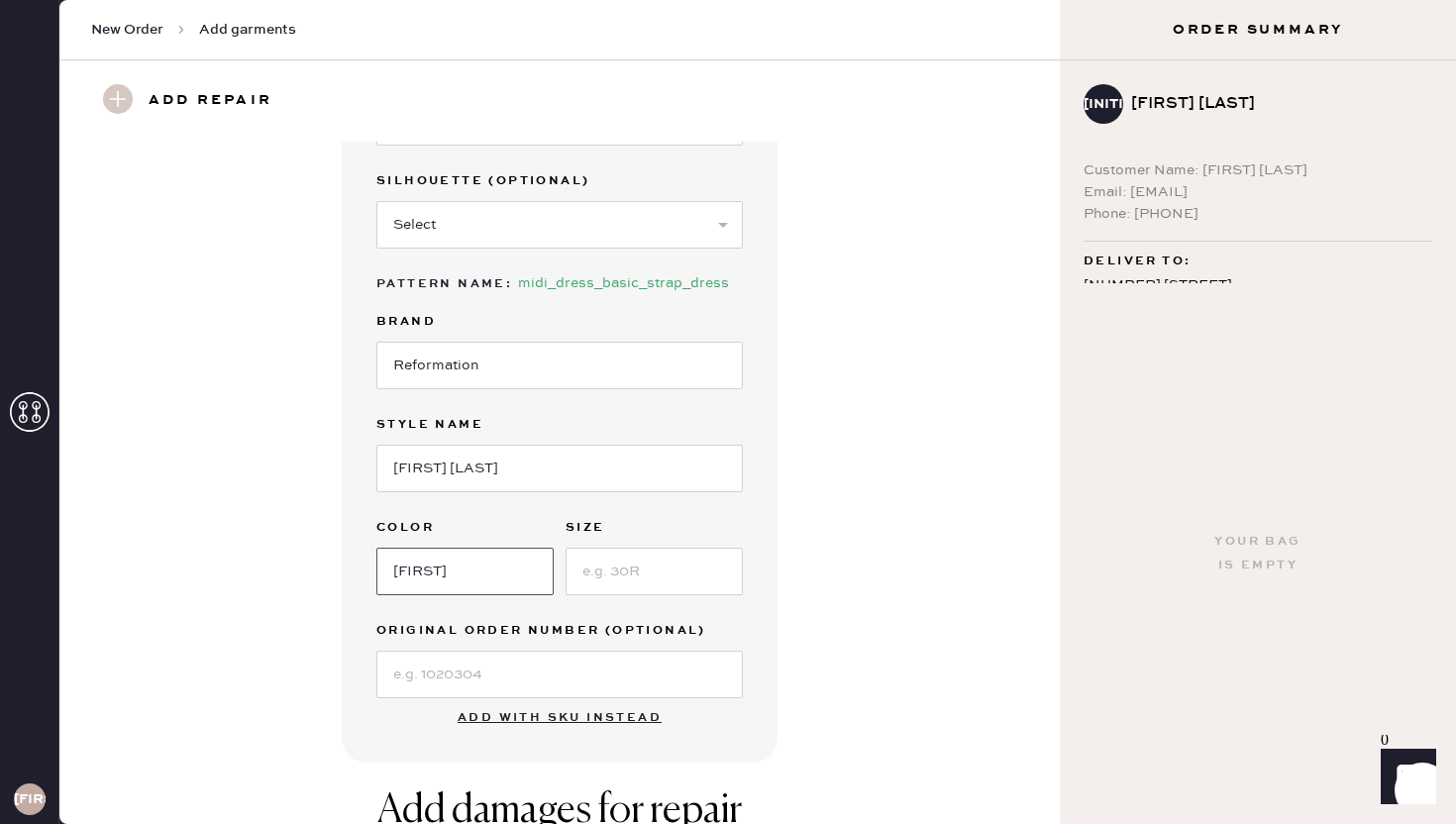 type on "[FIRST]" 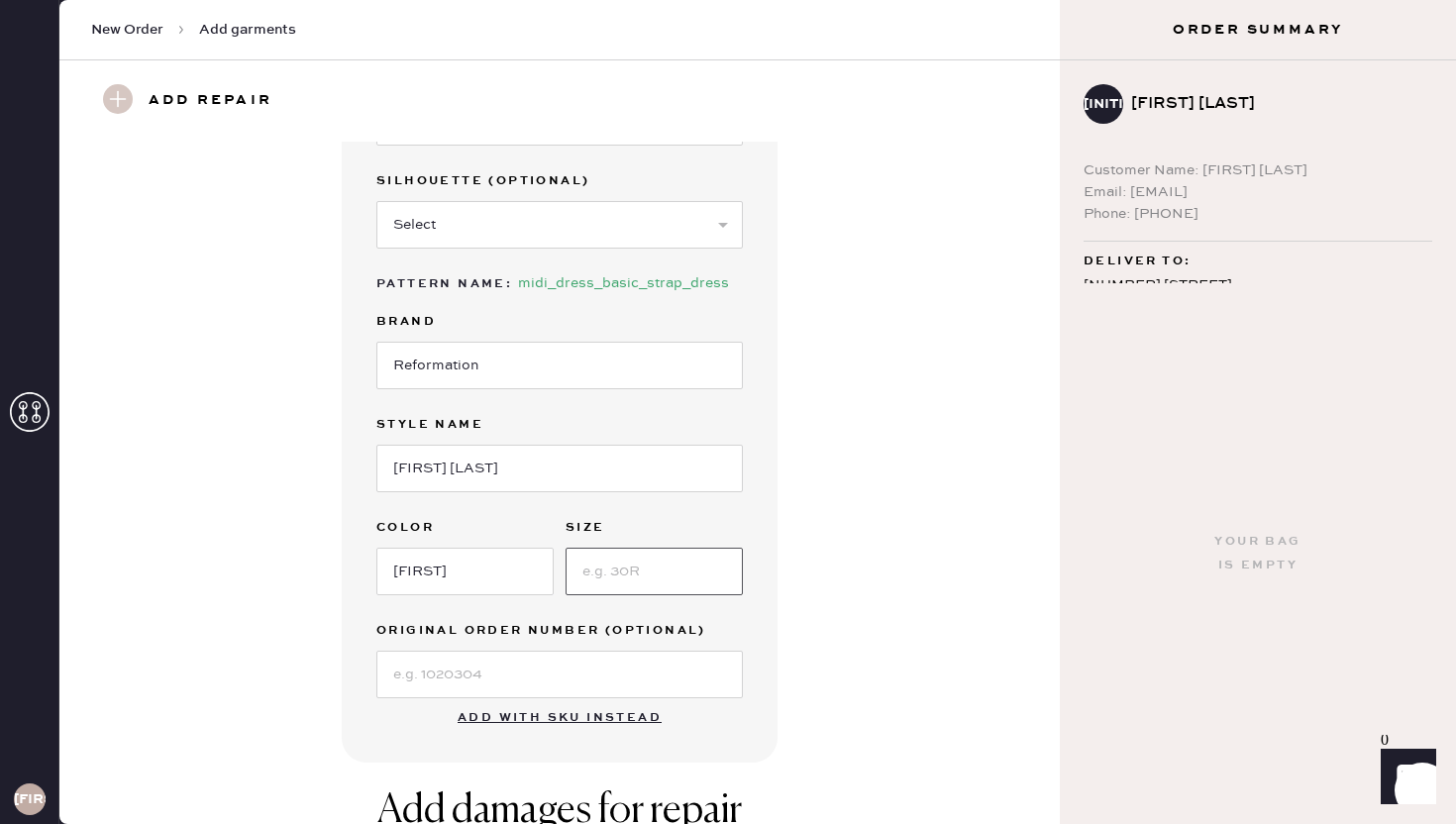 click at bounding box center [654, 571] 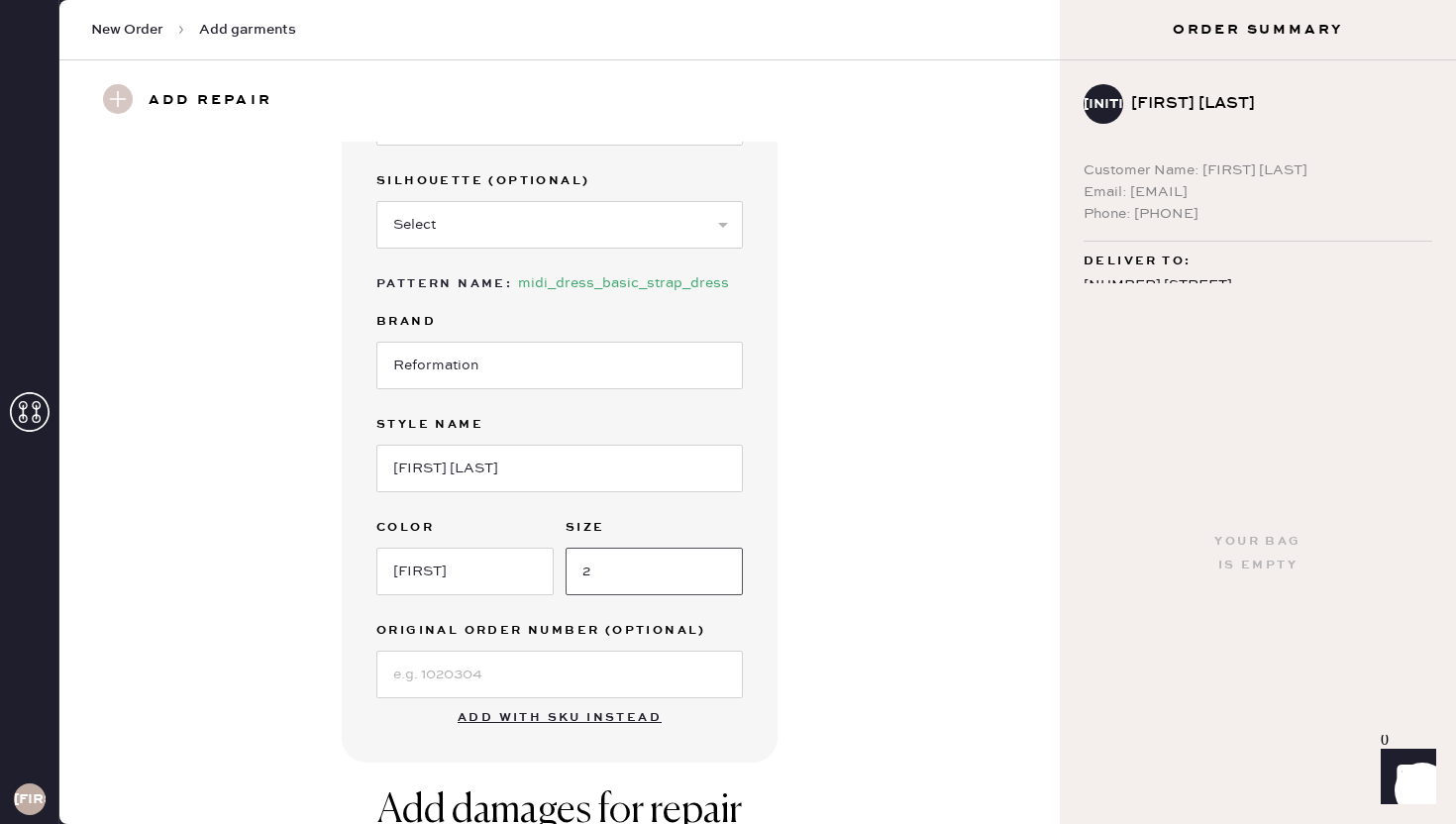 type on "2" 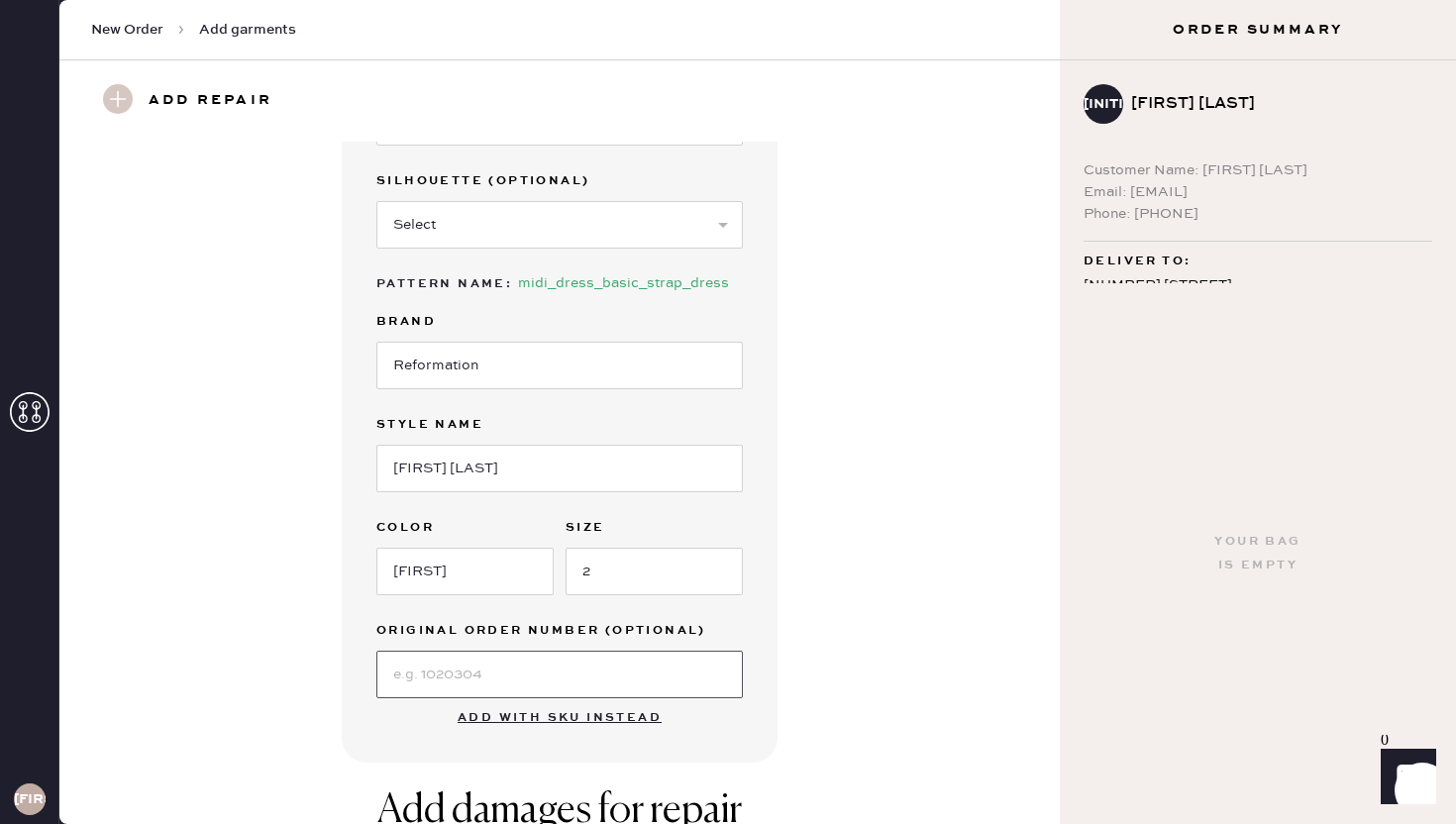 click at bounding box center (560, 674) 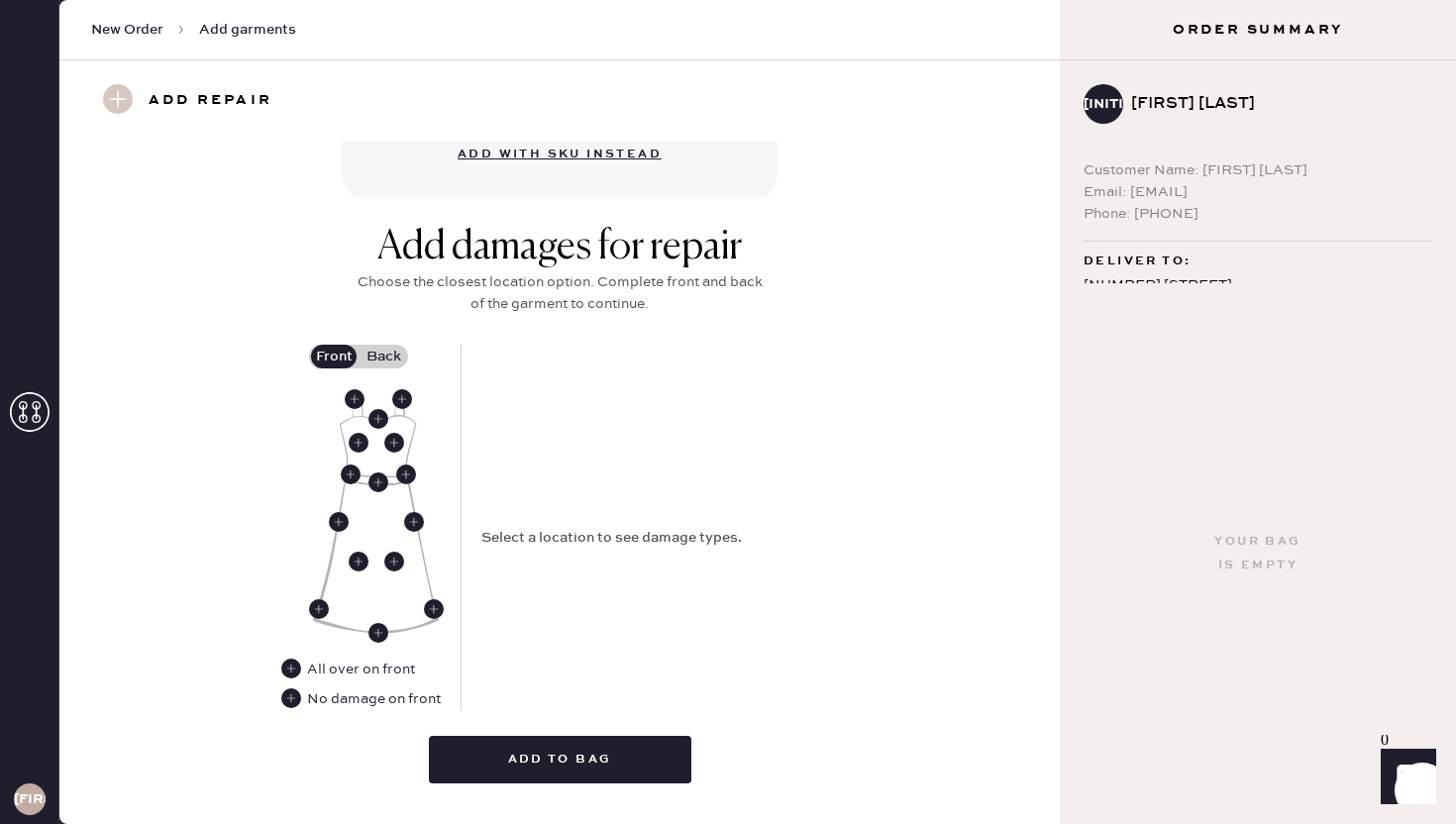 scroll, scrollTop: 743, scrollLeft: 0, axis: vertical 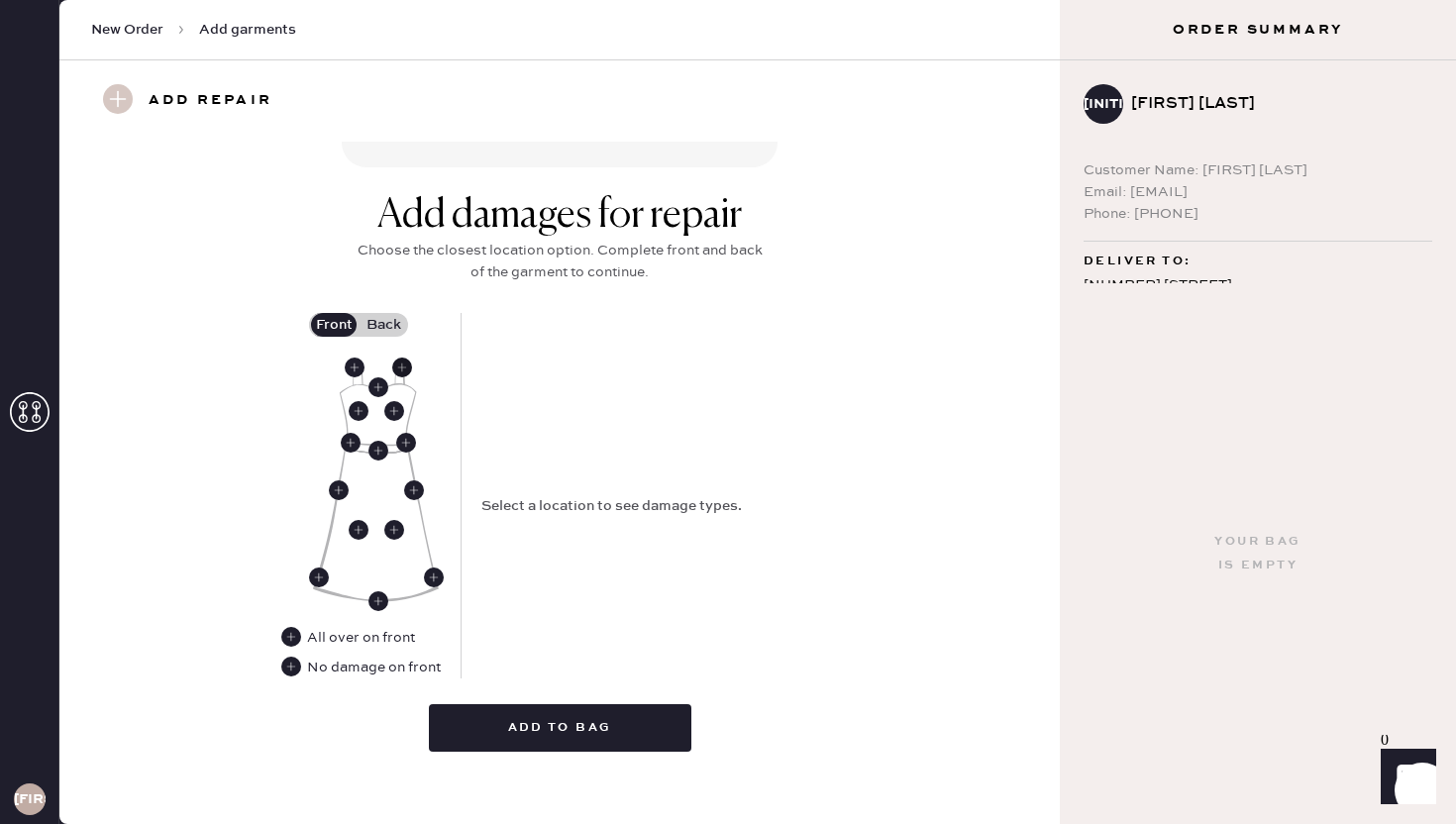 click 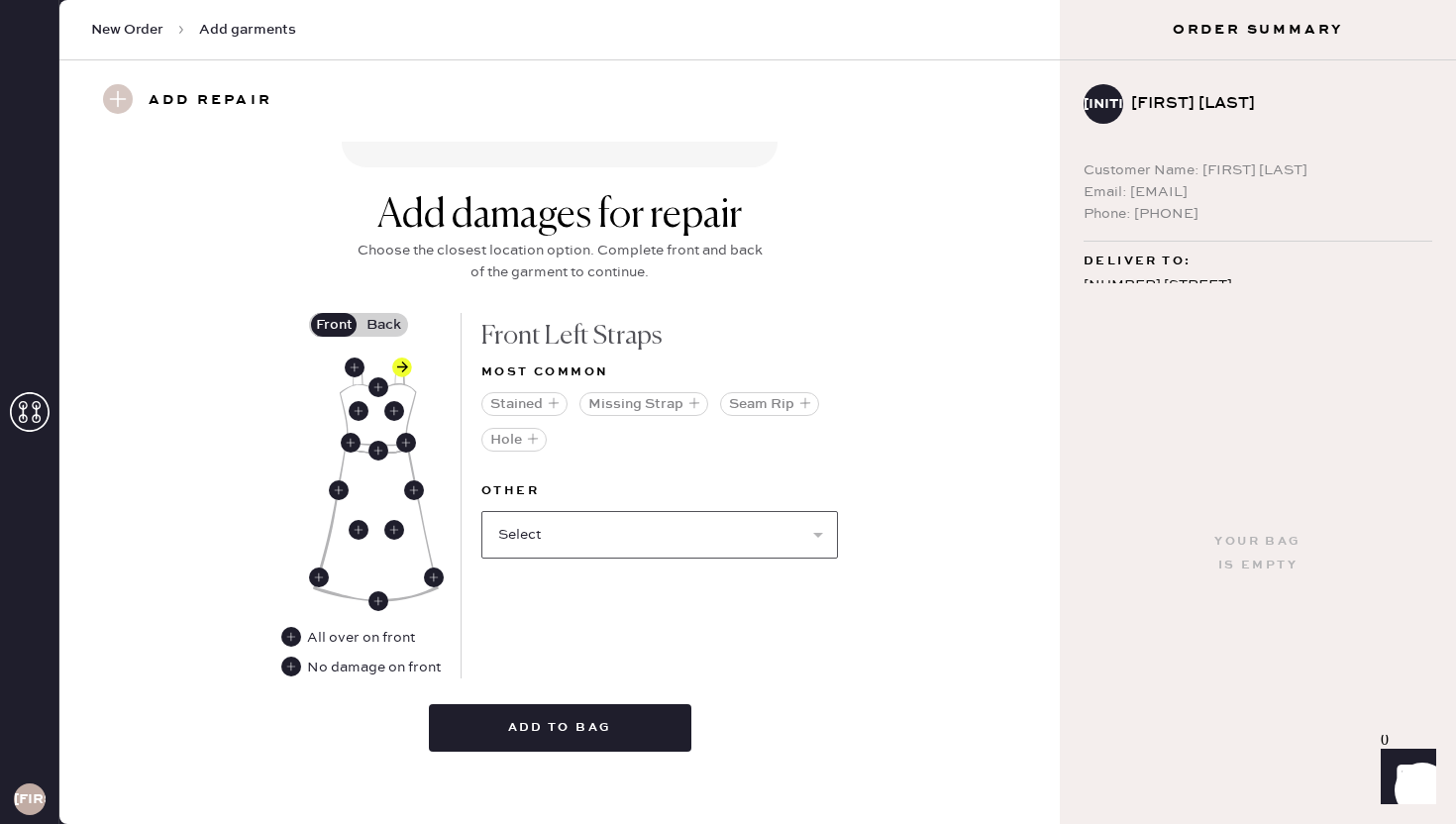 click on "Select Broken / Ripped Hem Broken Beads Broken Belt Loop Broken Button Broken Cup Broken Elastic Broken Hook & Eye Broken Label/tag Broken Snap Broken Strap Broken Zipper Lint/hair Missing Beads Missing Button Missing Cup Missing Elastic Missing Hook & Eye Missing Snap Missing Zipper Odor Pilled Pull / Snag Stretched Elastic Wrinkled" at bounding box center [660, 535] 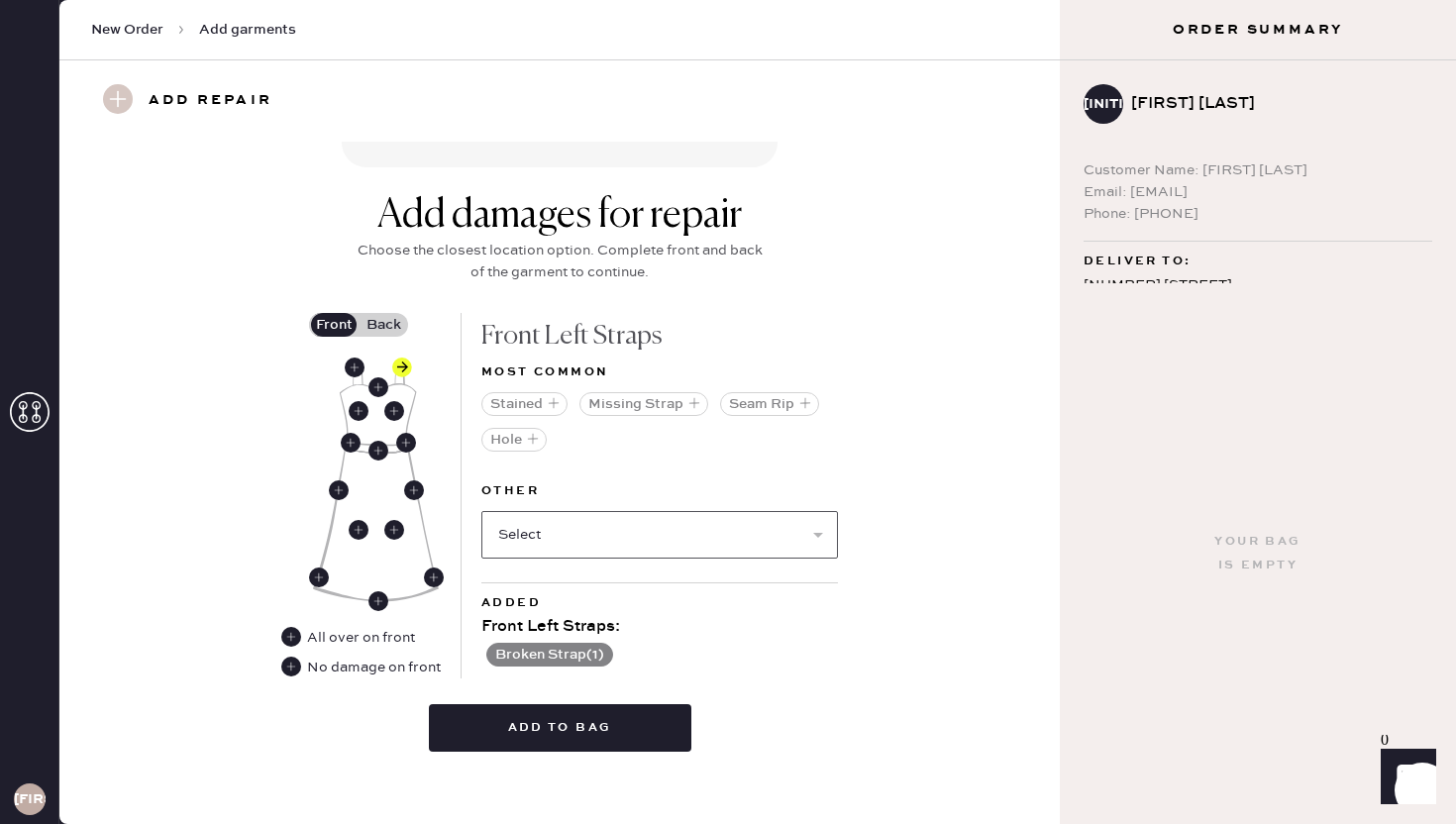 scroll, scrollTop: 757, scrollLeft: 0, axis: vertical 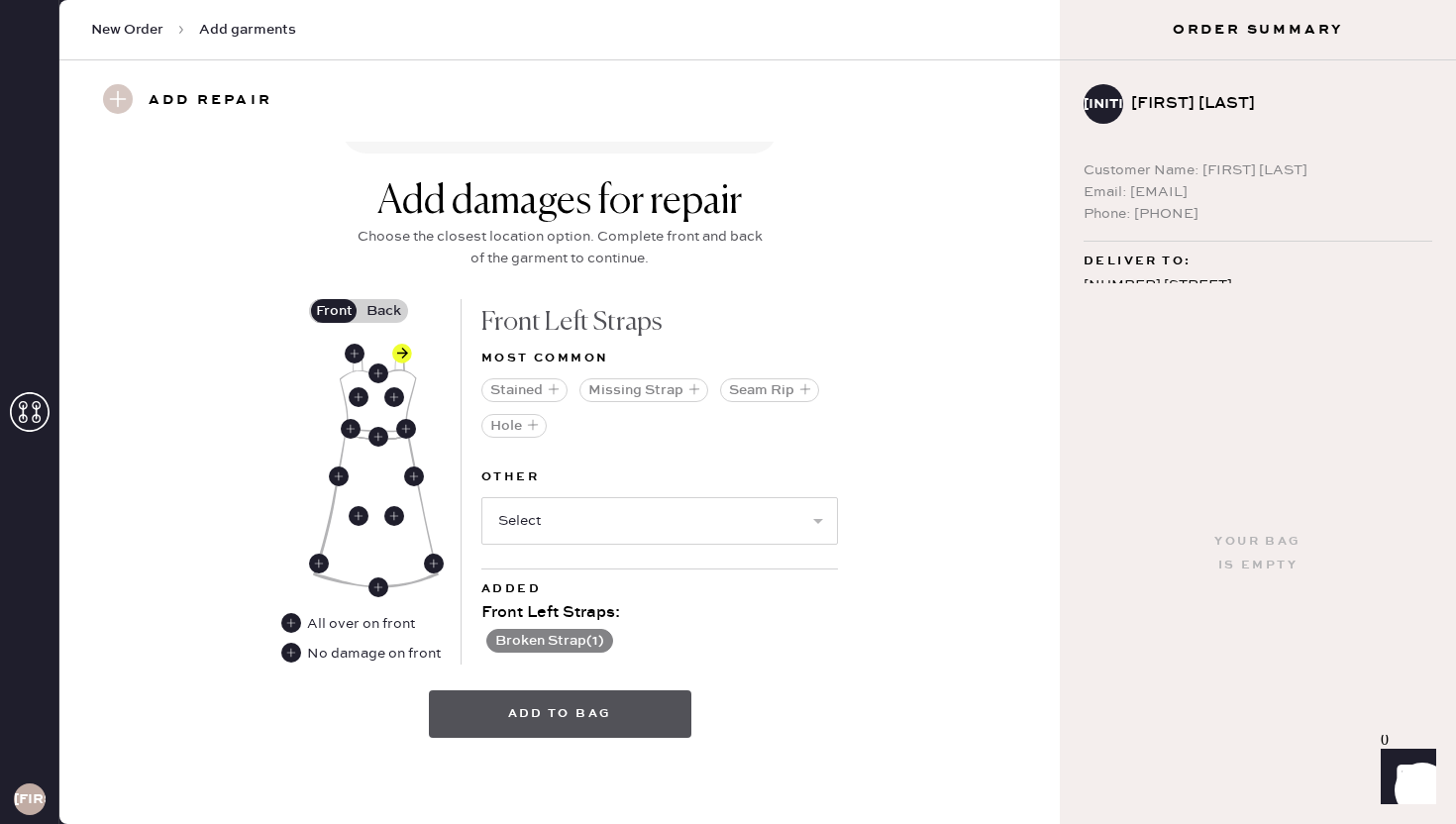 click on "Add to bag" at bounding box center [560, 714] 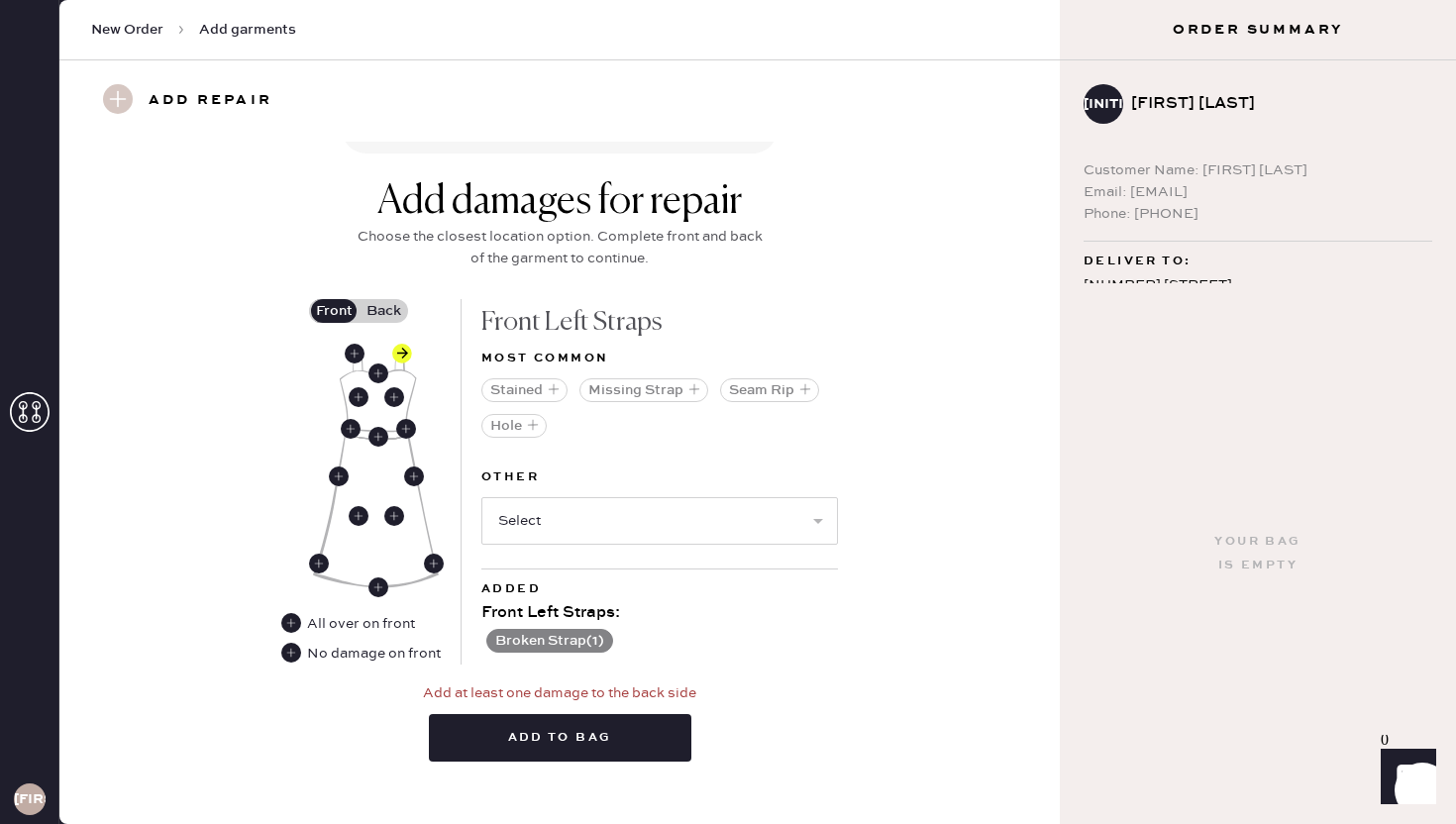 click on "Back" at bounding box center [383, 311] 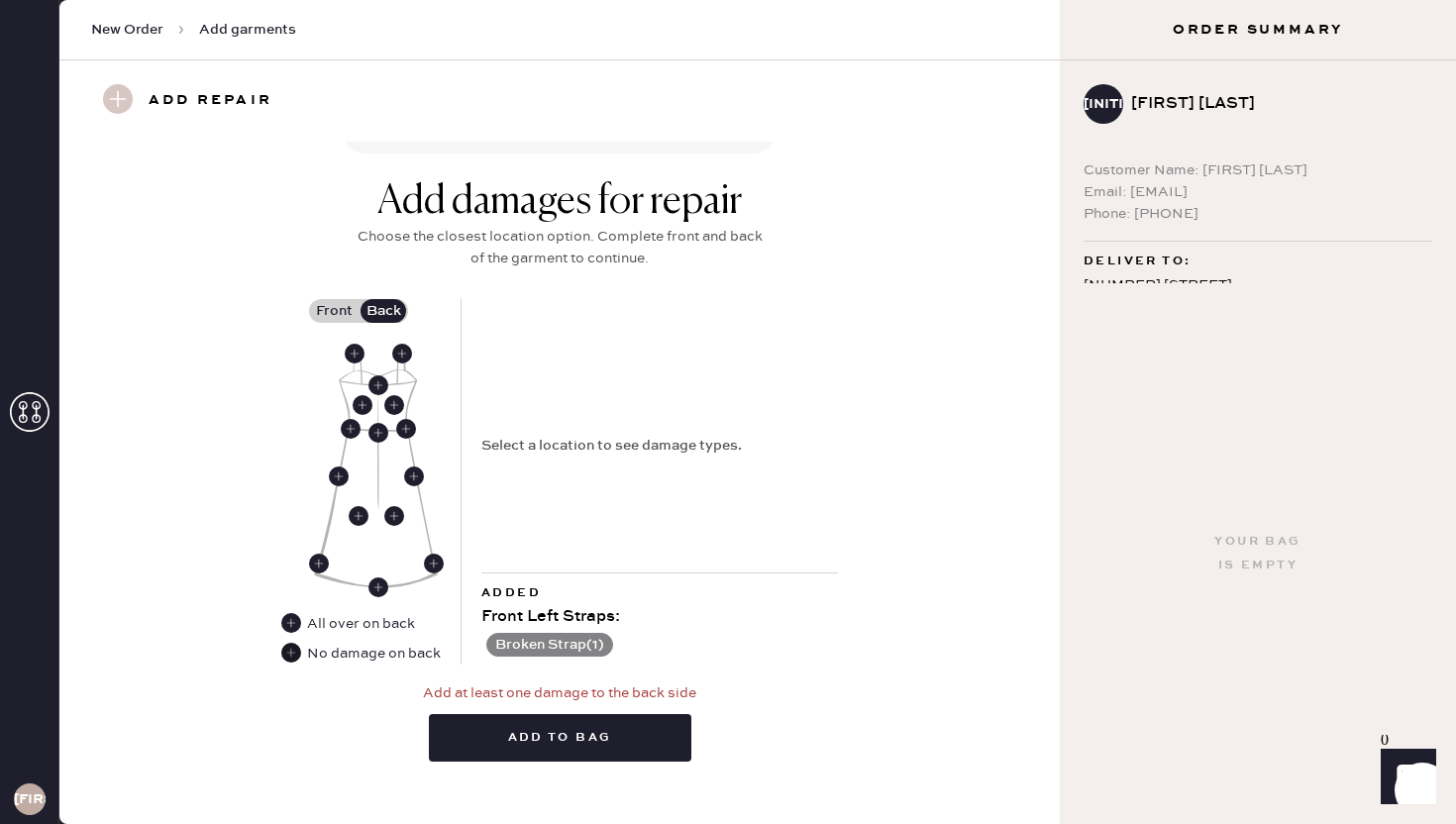 click 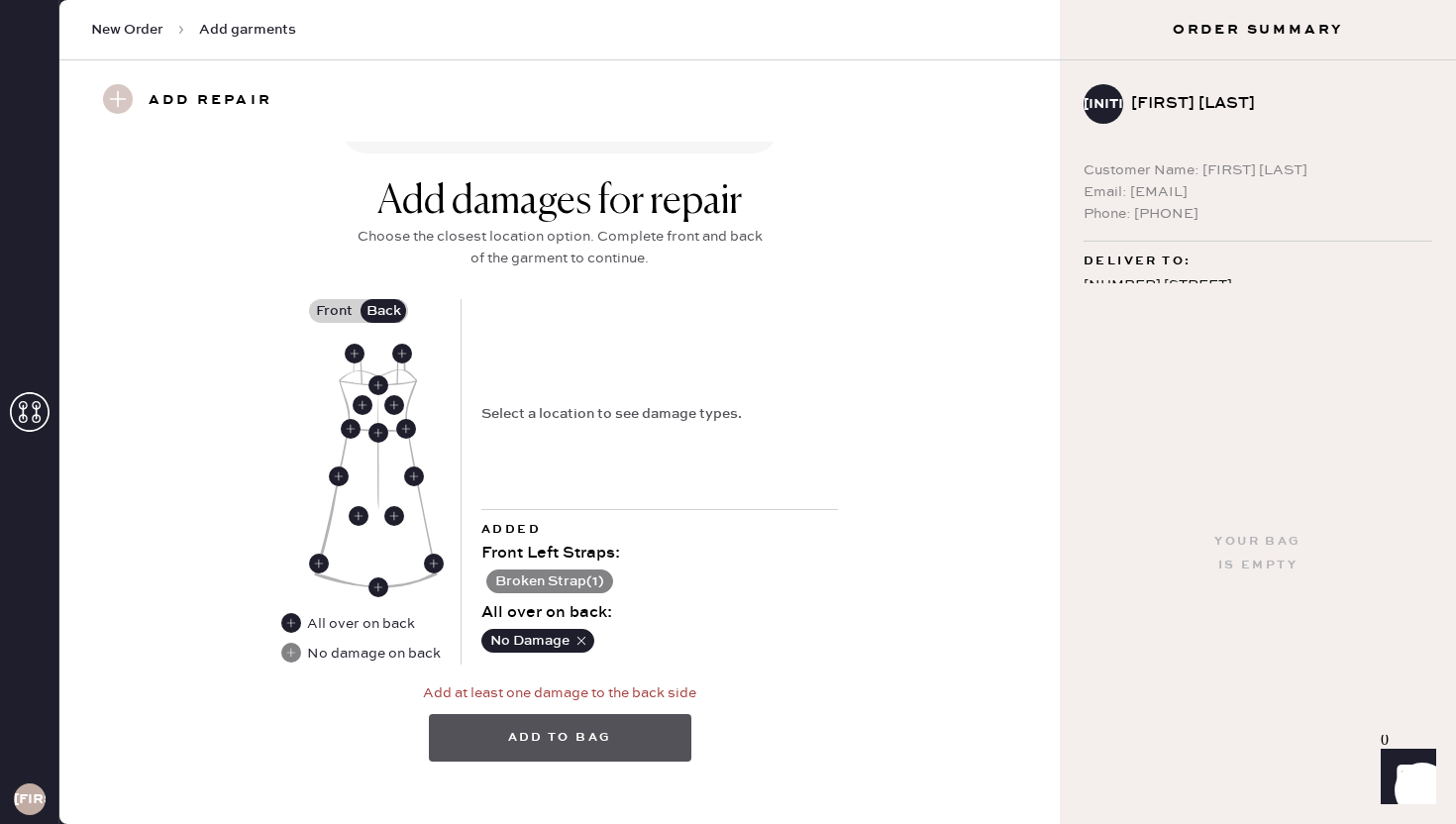 click on "Add to bag" at bounding box center (560, 738) 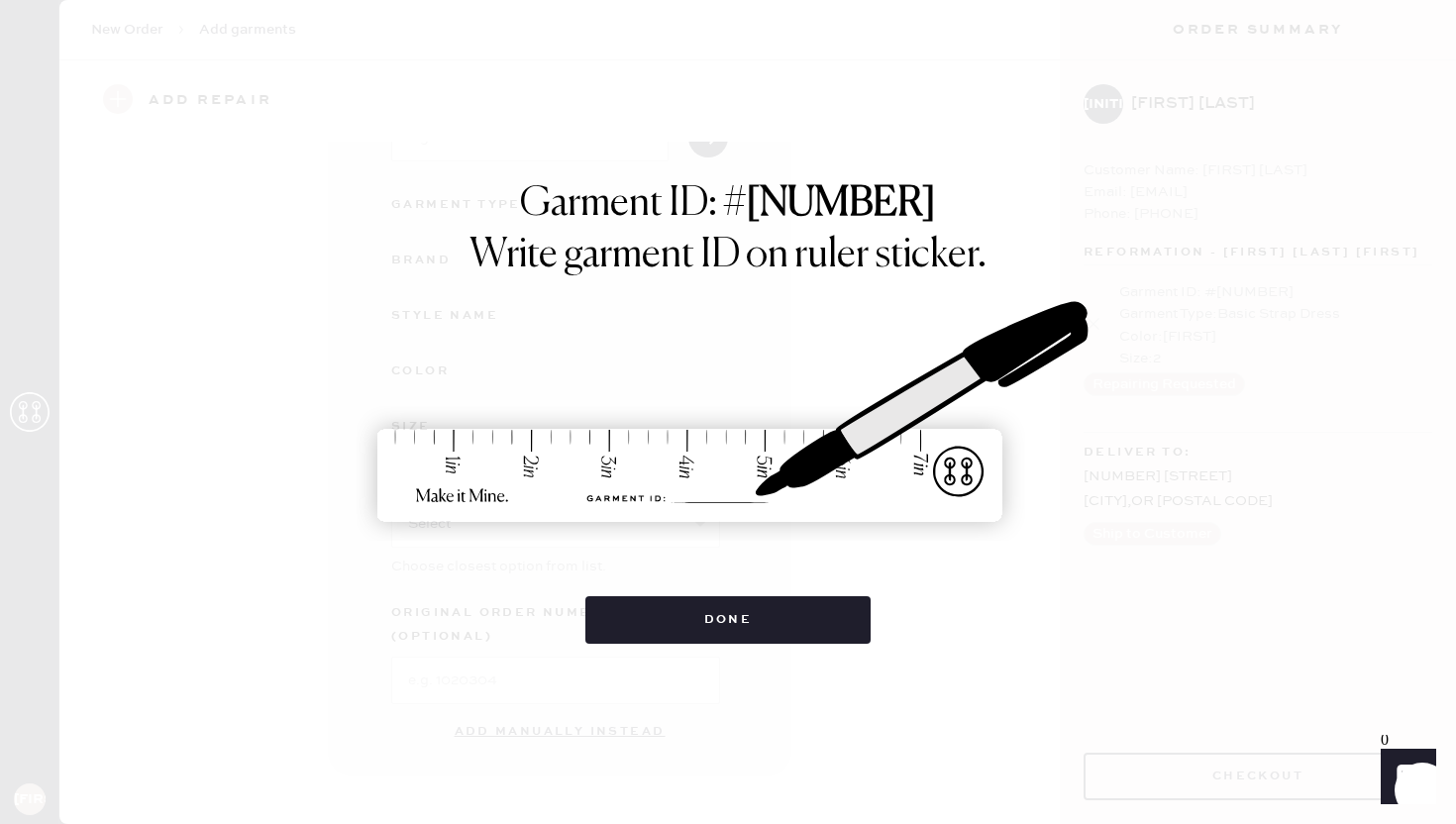 scroll, scrollTop: 151, scrollLeft: 0, axis: vertical 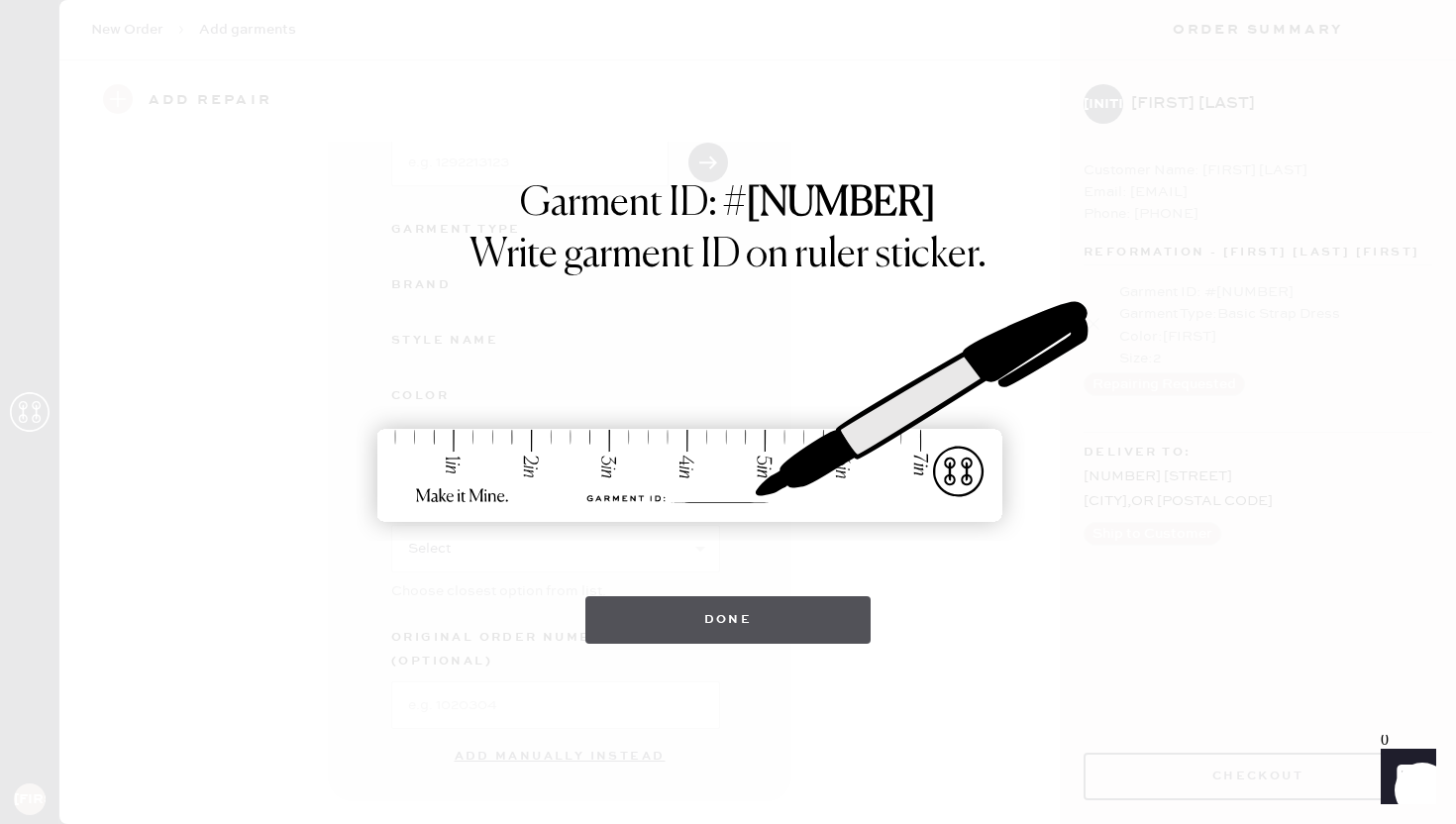 click on "Done" at bounding box center (728, 620) 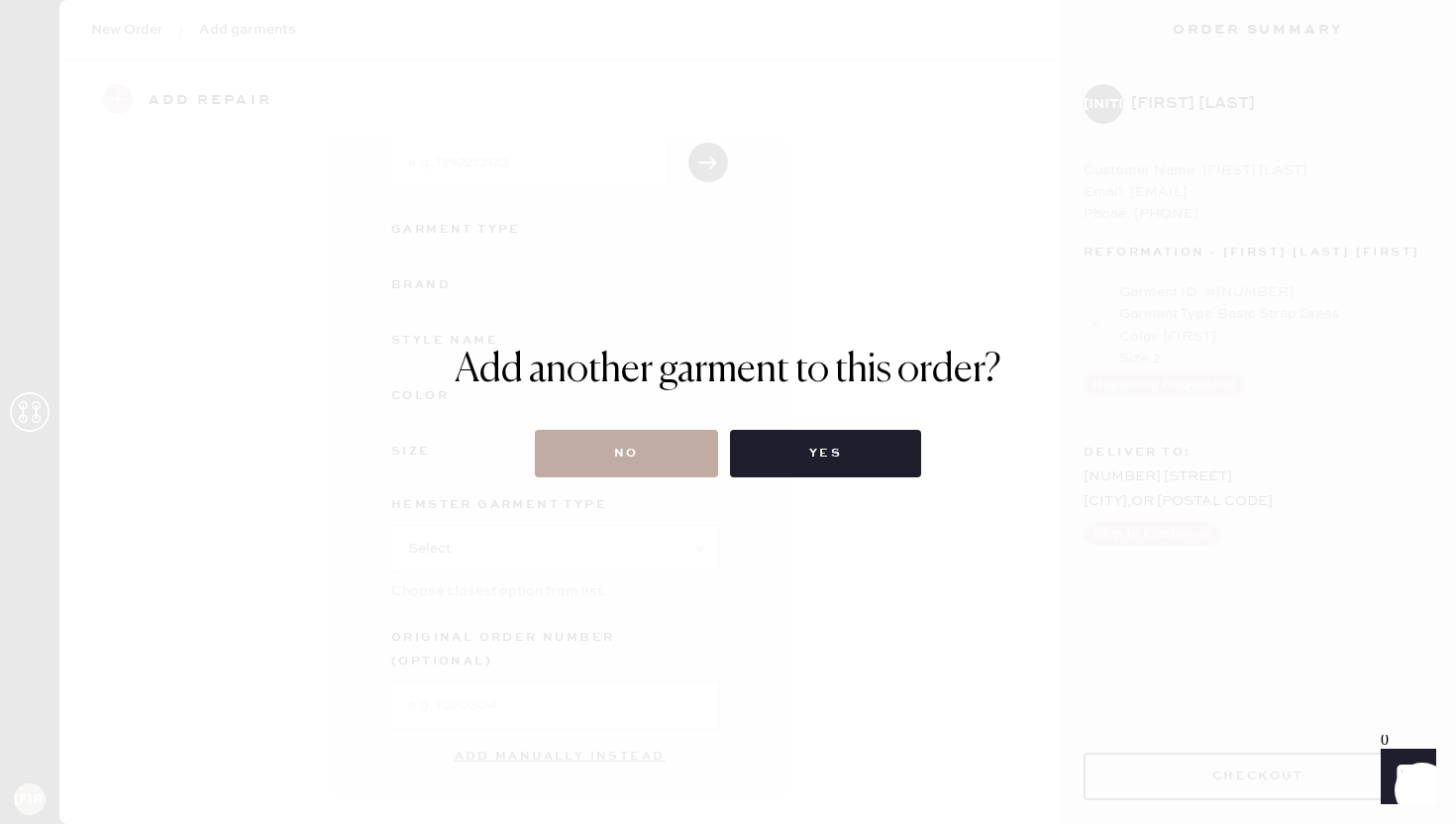 click on "No" at bounding box center [626, 454] 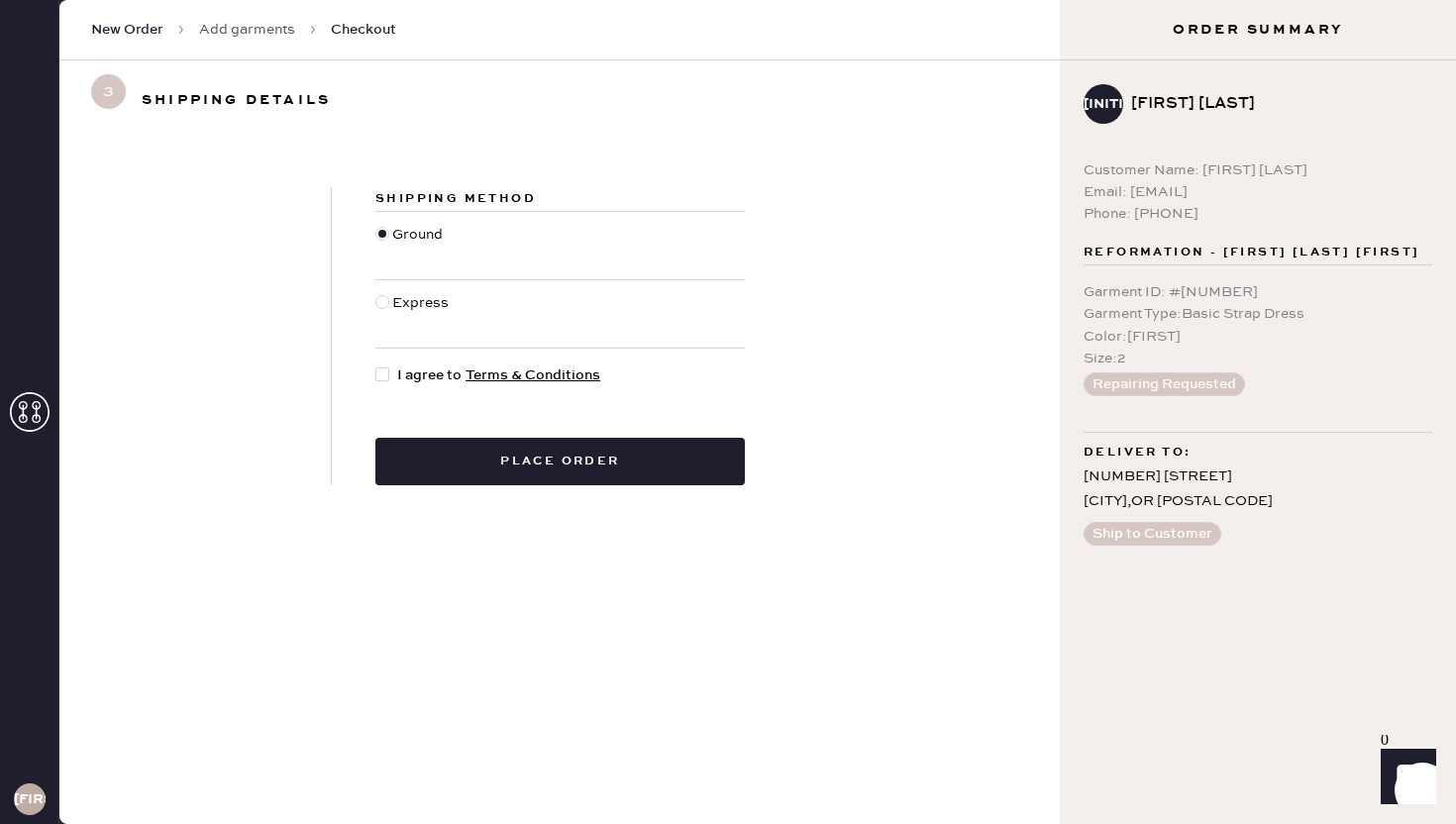 click at bounding box center (382, 374) 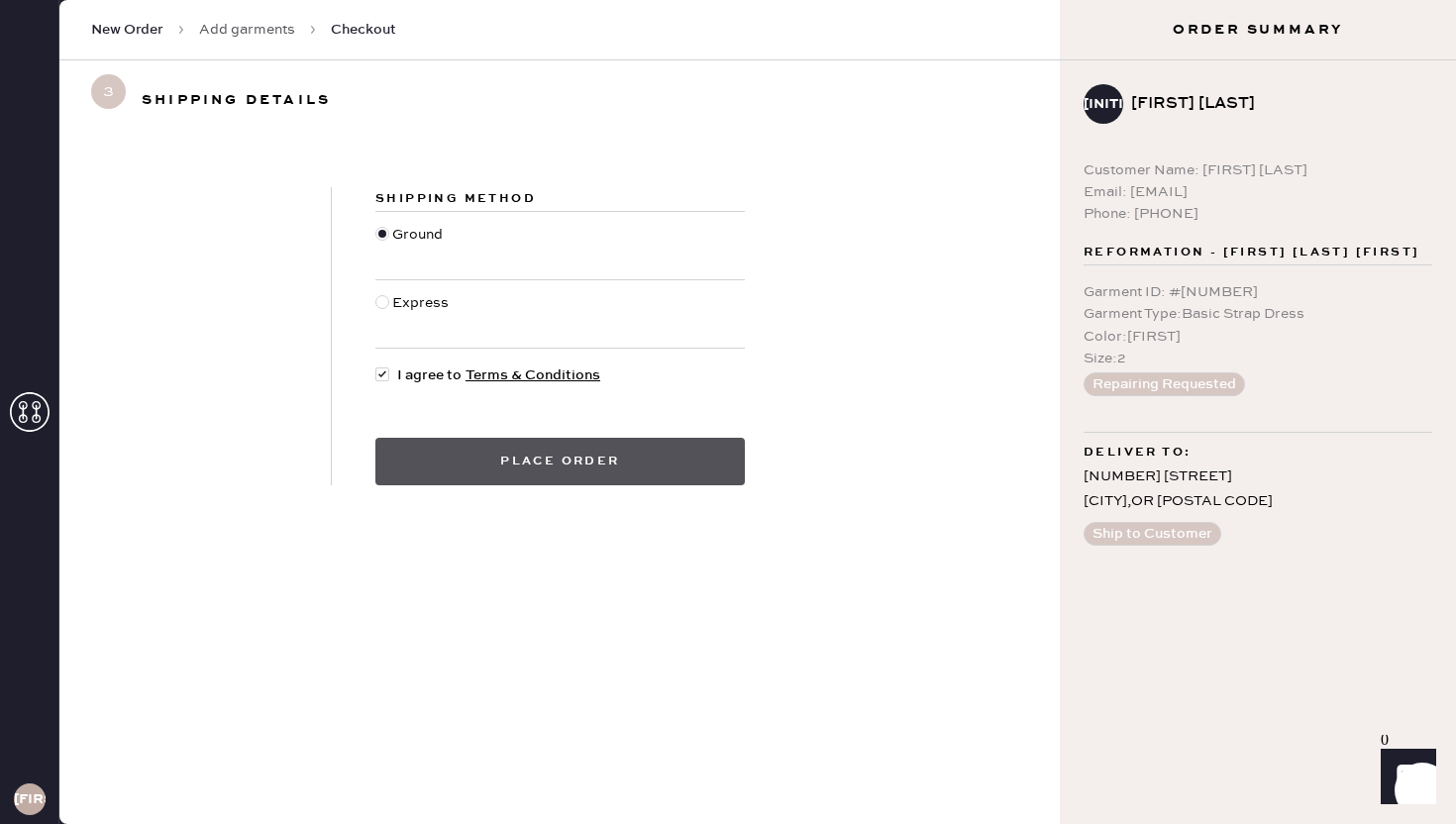 click on "Place order" at bounding box center (560, 462) 